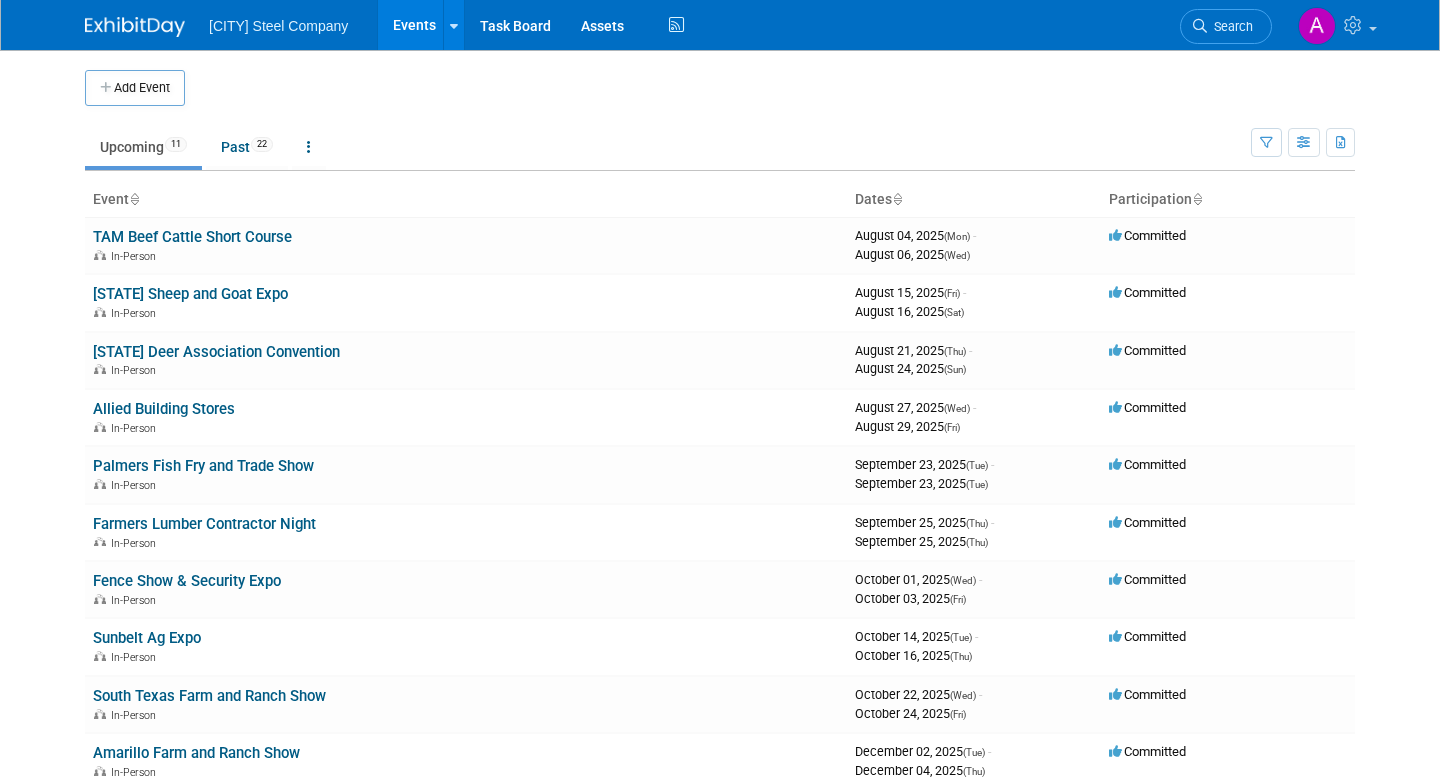 scroll, scrollTop: 0, scrollLeft: 0, axis: both 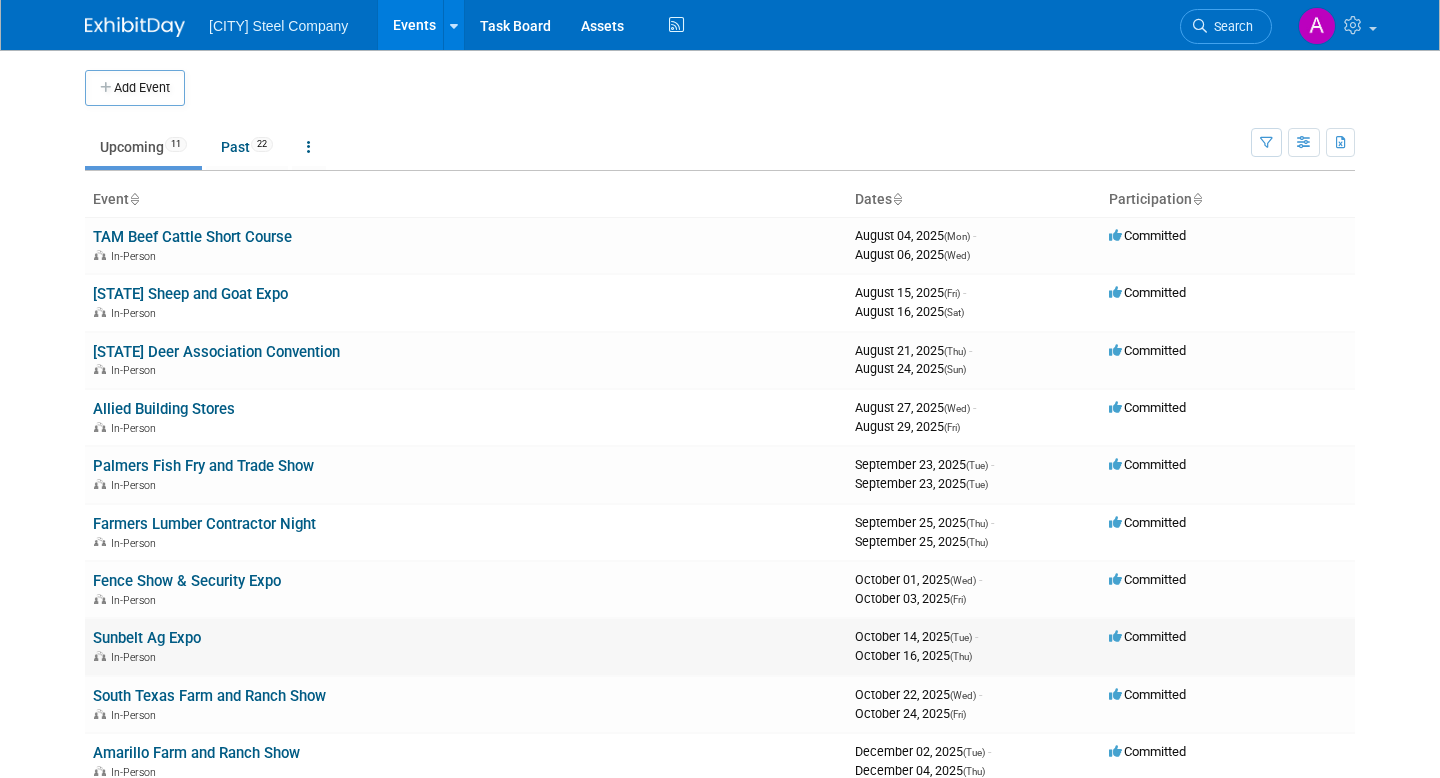 click on "Sunbelt Ag Expo" at bounding box center [147, 638] 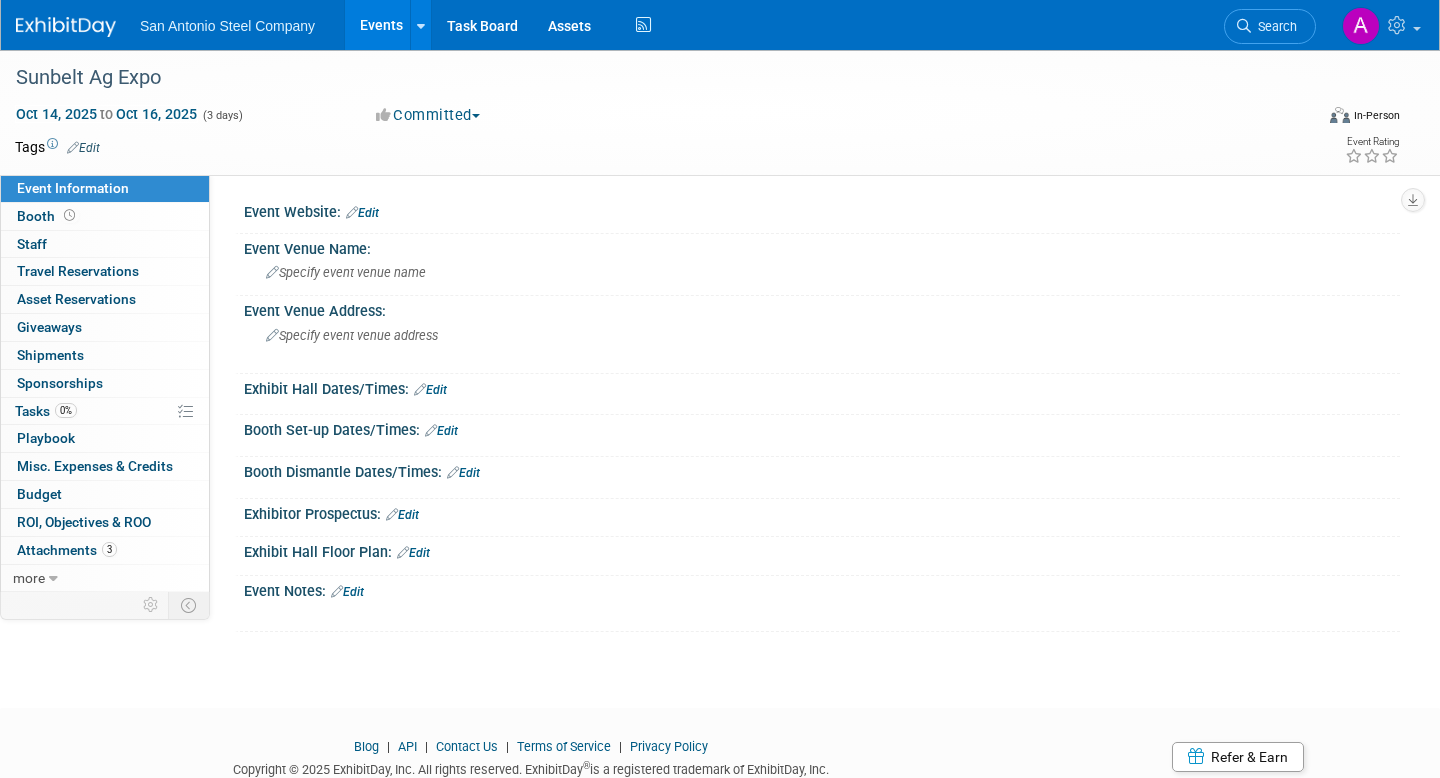 scroll, scrollTop: 0, scrollLeft: 0, axis: both 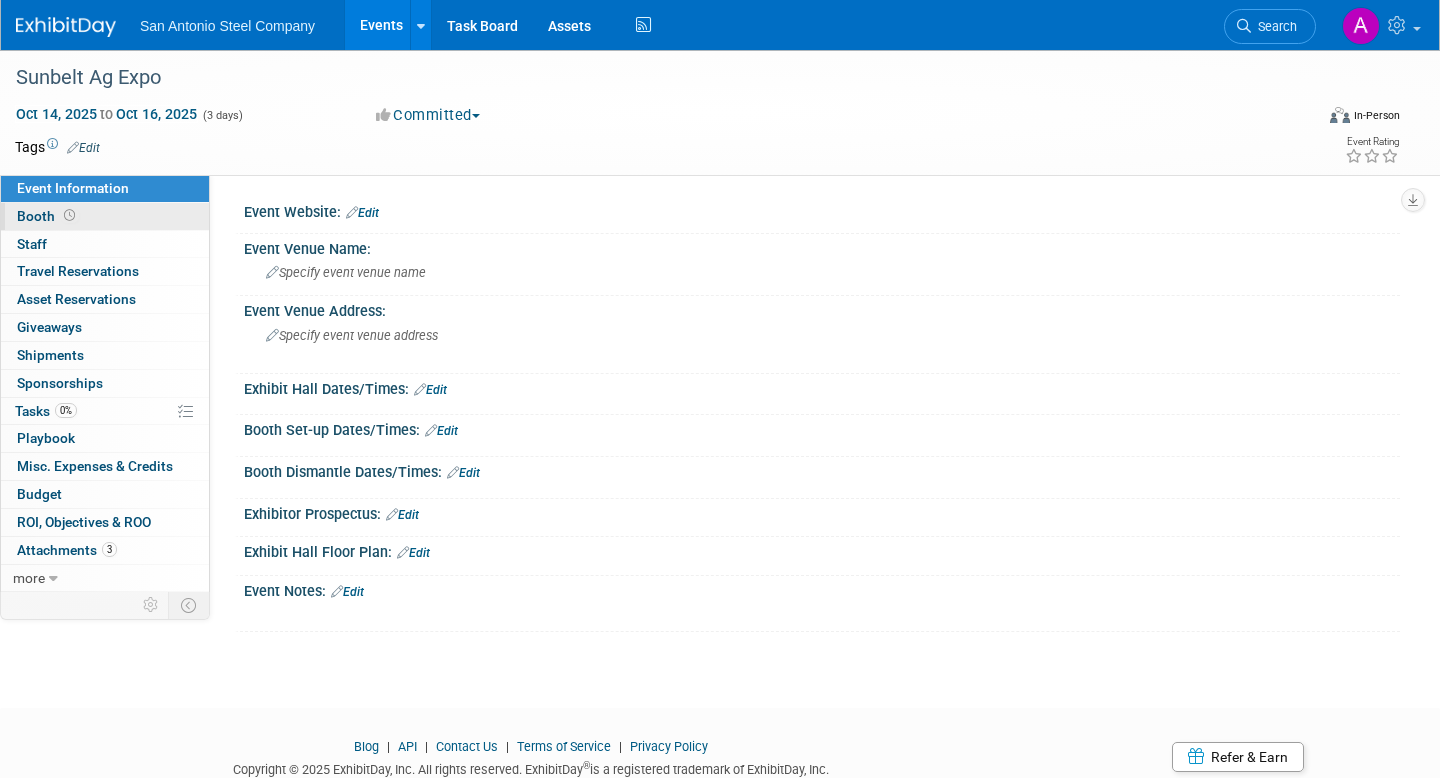 click on "Booth" at bounding box center (105, 216) 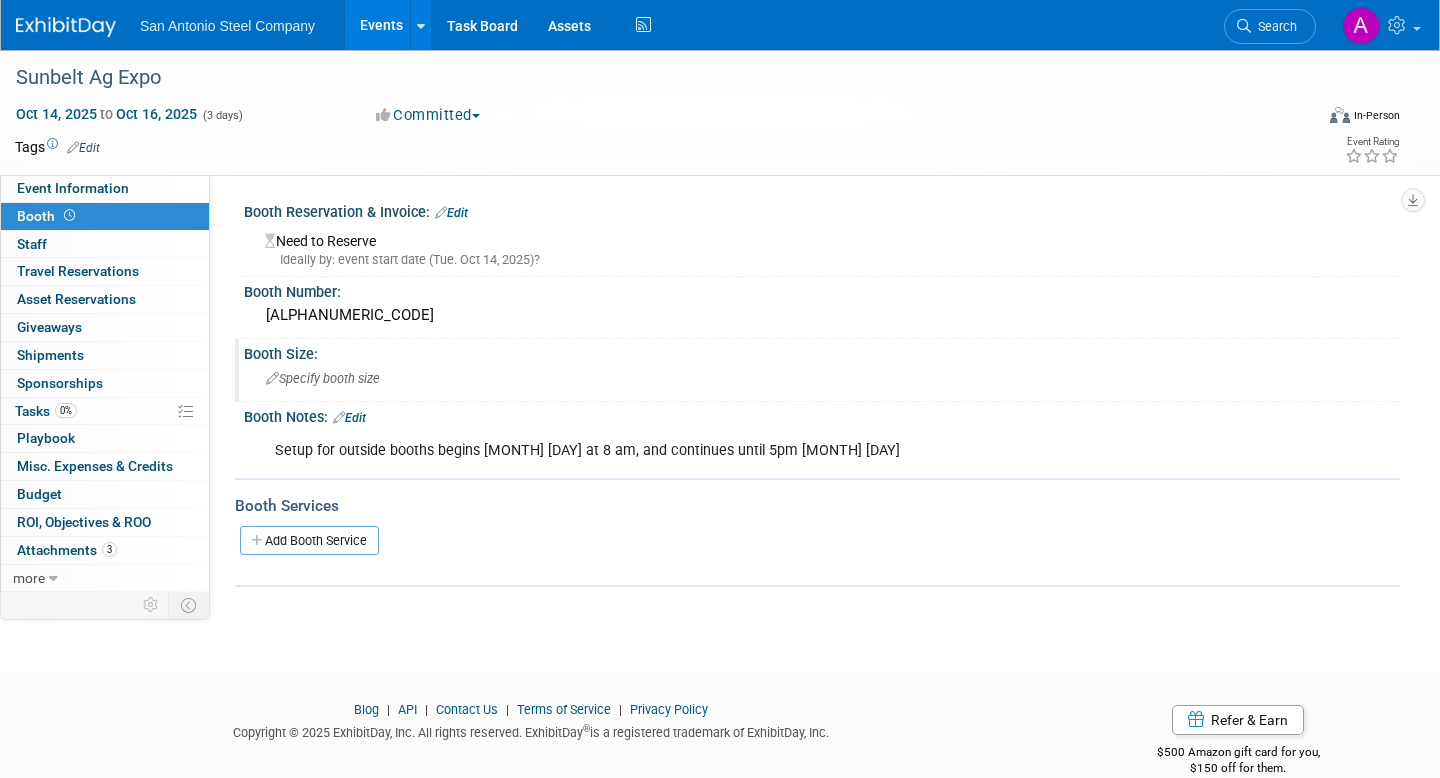 click on "Specify booth size" at bounding box center (323, 378) 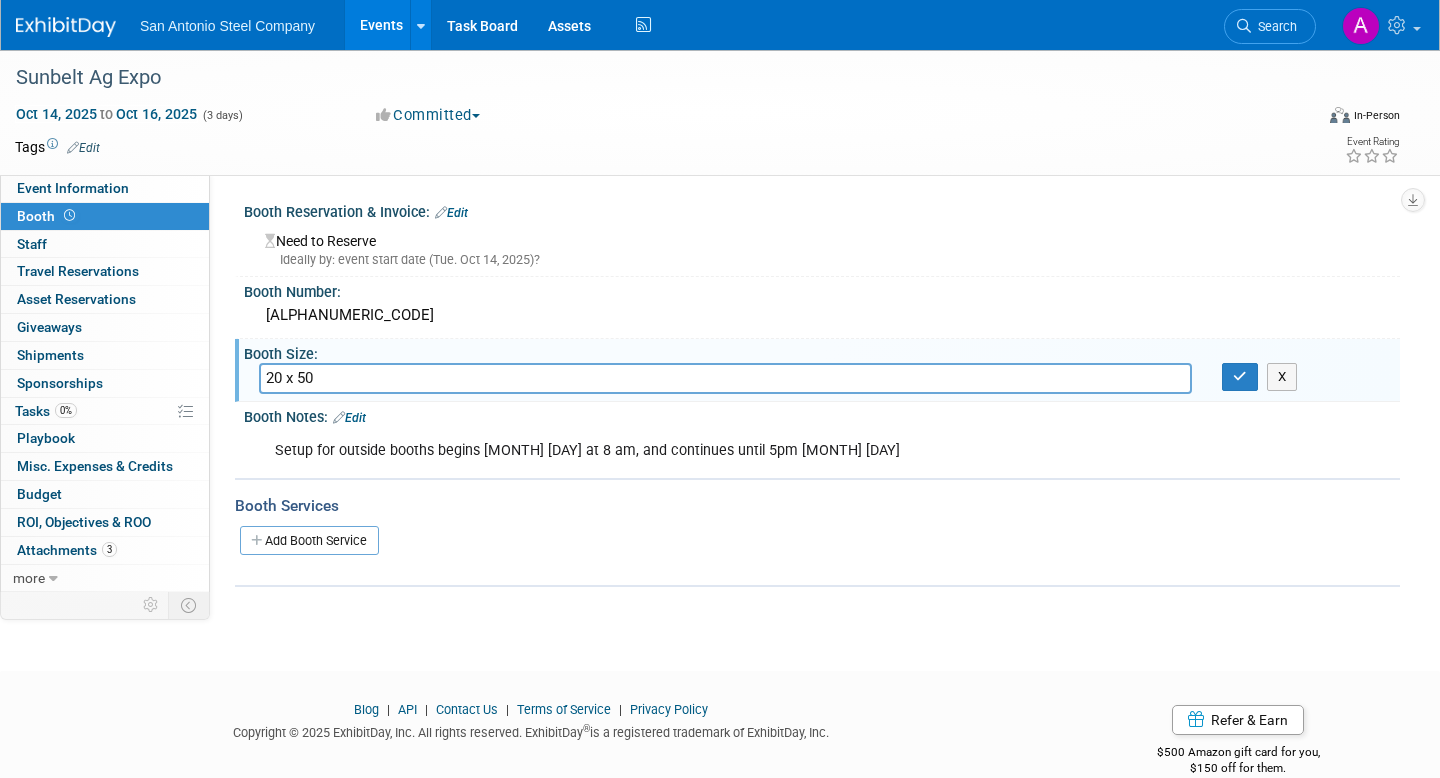 type on "20 x 50" 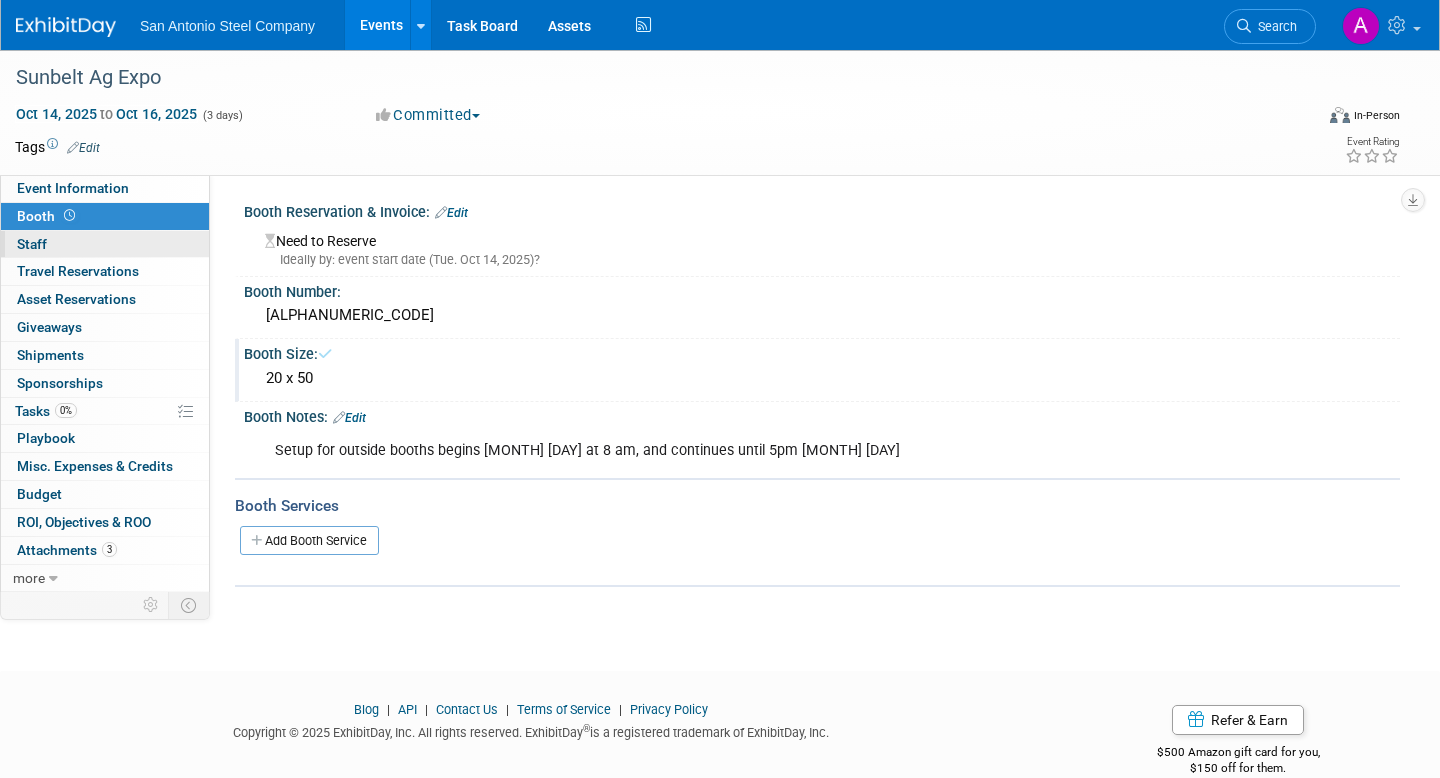 click on "0
Staff 0" at bounding box center [105, 244] 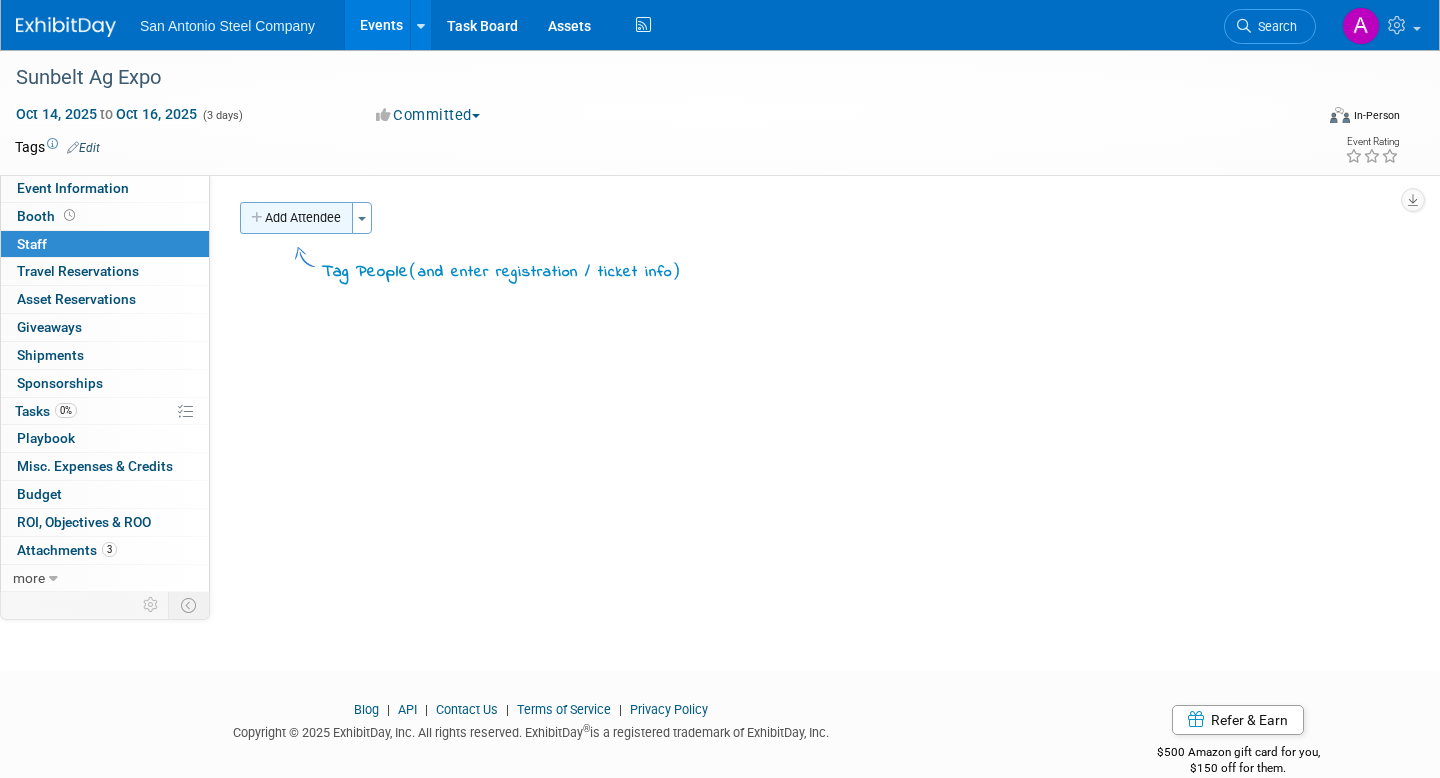 click on "Add Attendee" at bounding box center [296, 218] 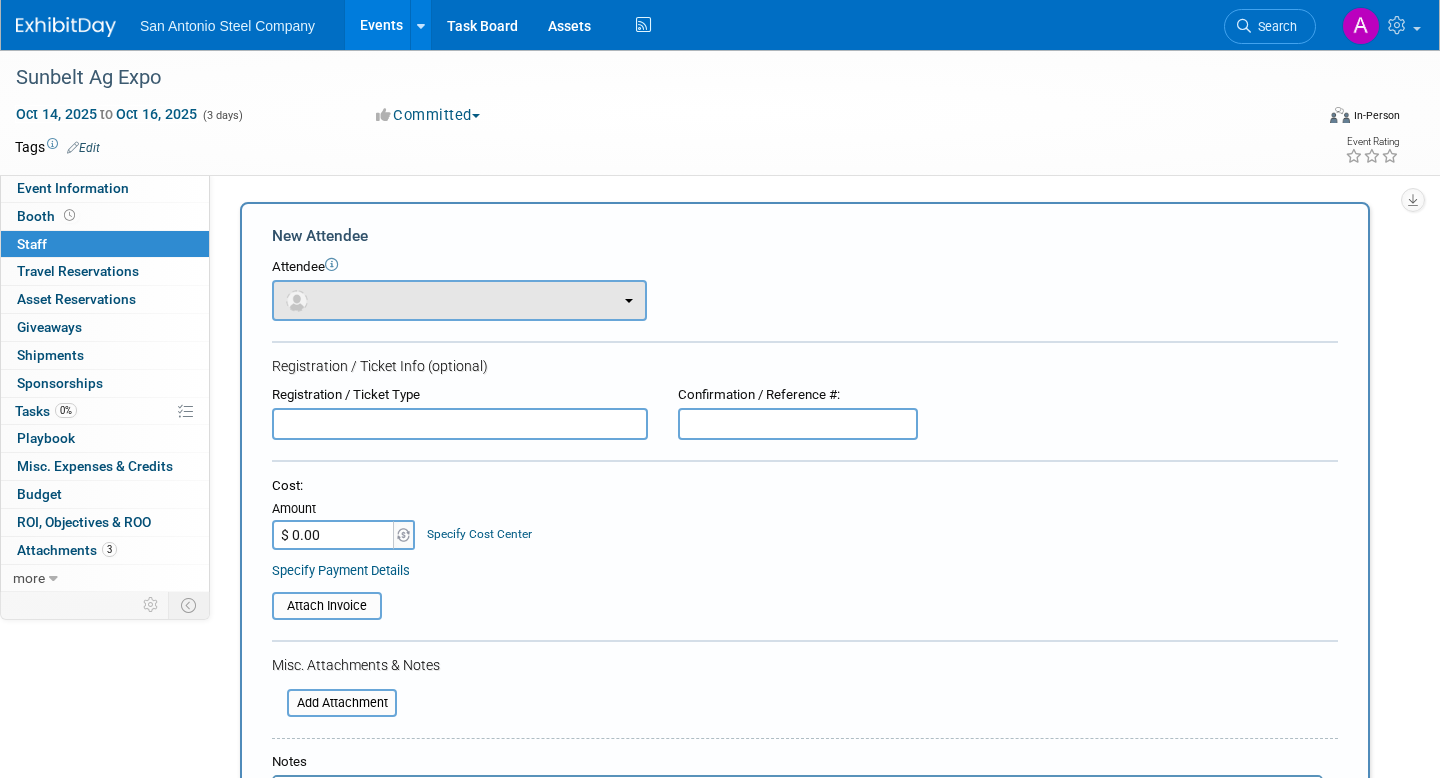 scroll, scrollTop: 0, scrollLeft: 0, axis: both 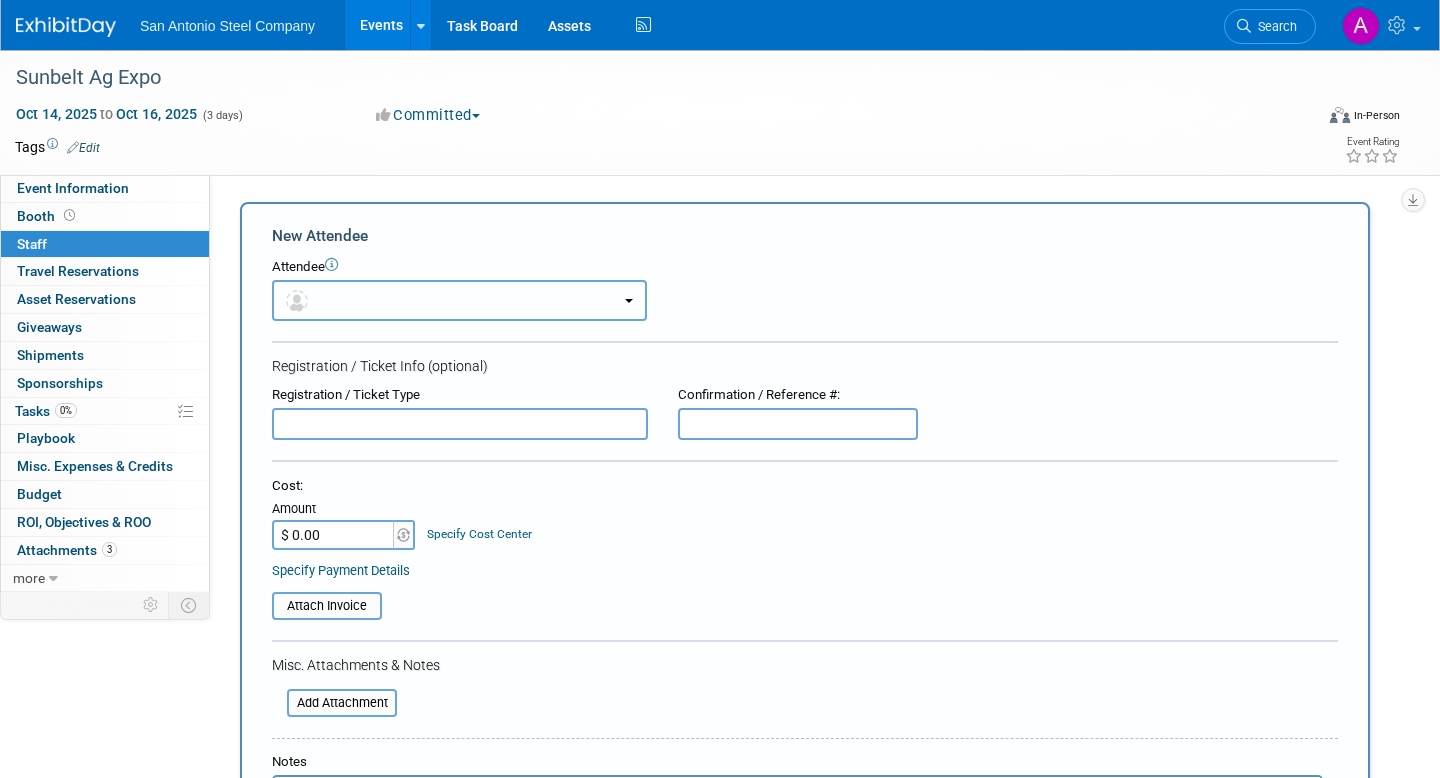 click at bounding box center (459, 300) 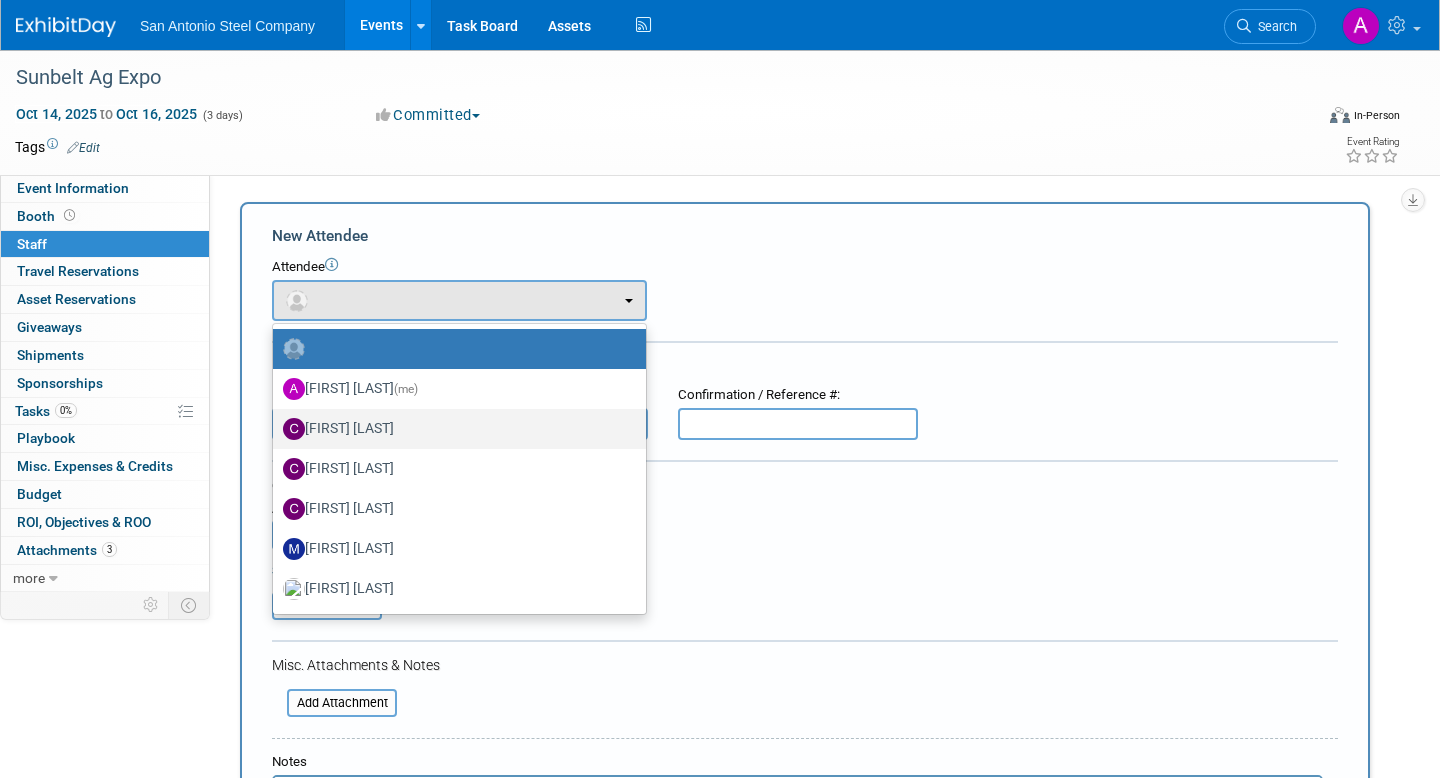 click on "[FIRST] [LAST]" at bounding box center [454, 429] 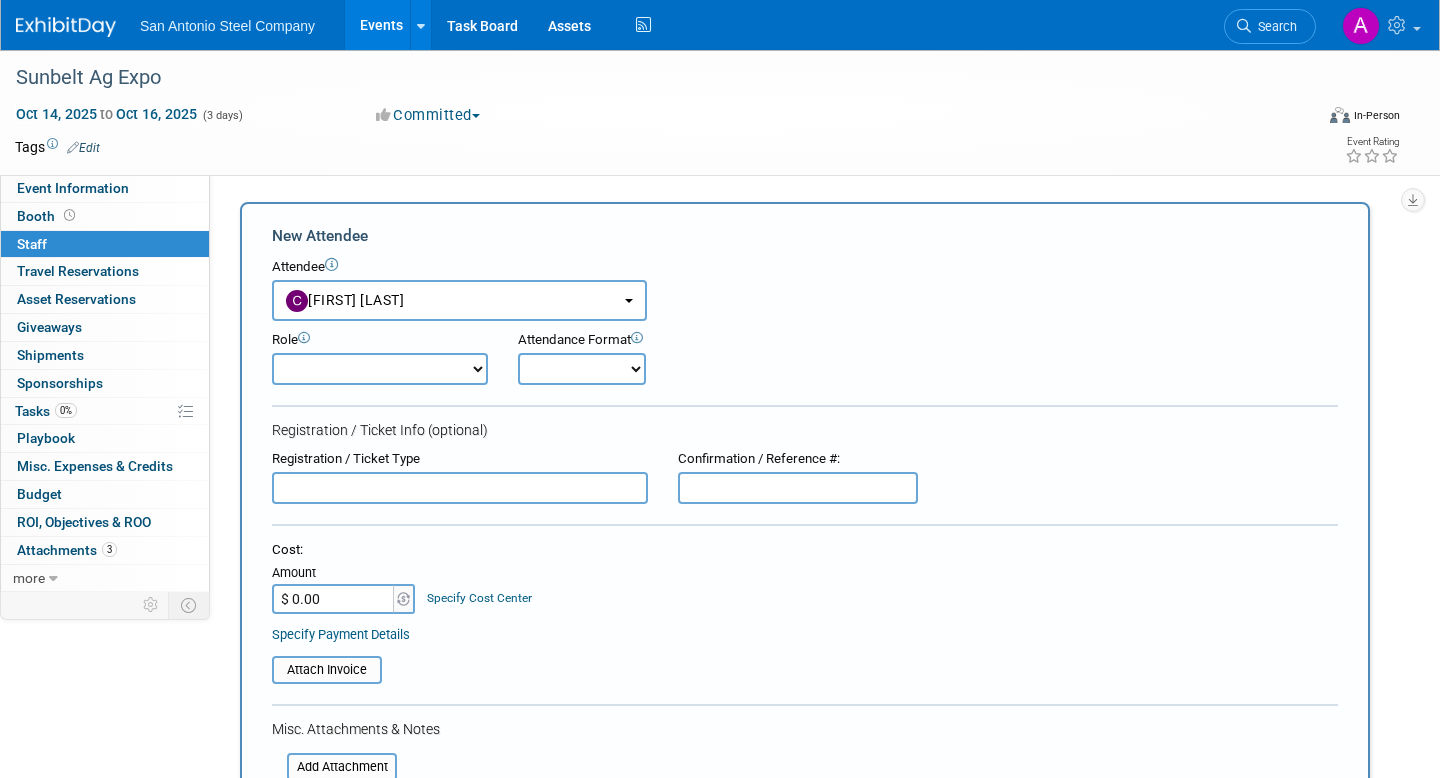 click on "Demonstrator
Host
Planner
Presenter
Sales Representative
Set-up/Dismantle Crew
Speaker" at bounding box center (380, 369) 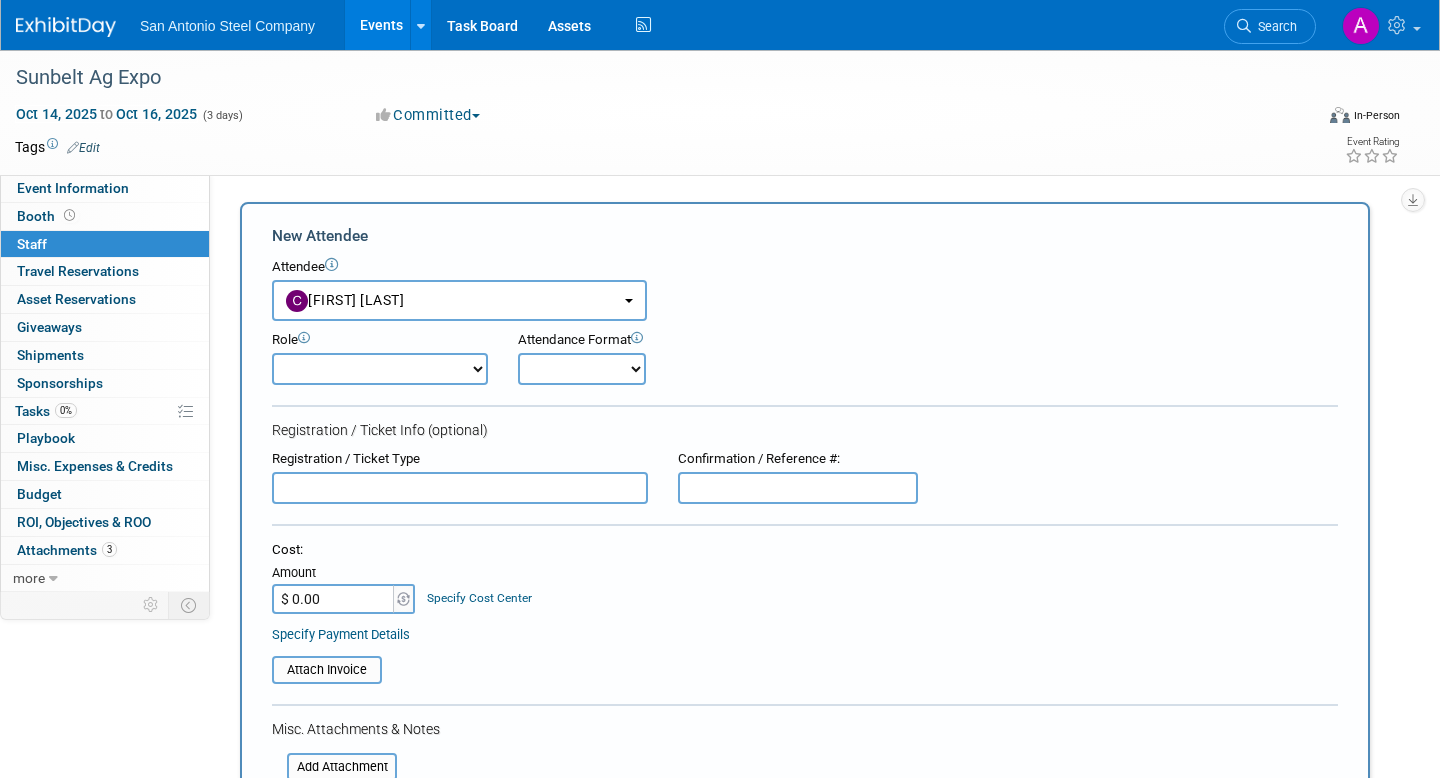click on "Onsite
Remote" at bounding box center [582, 369] 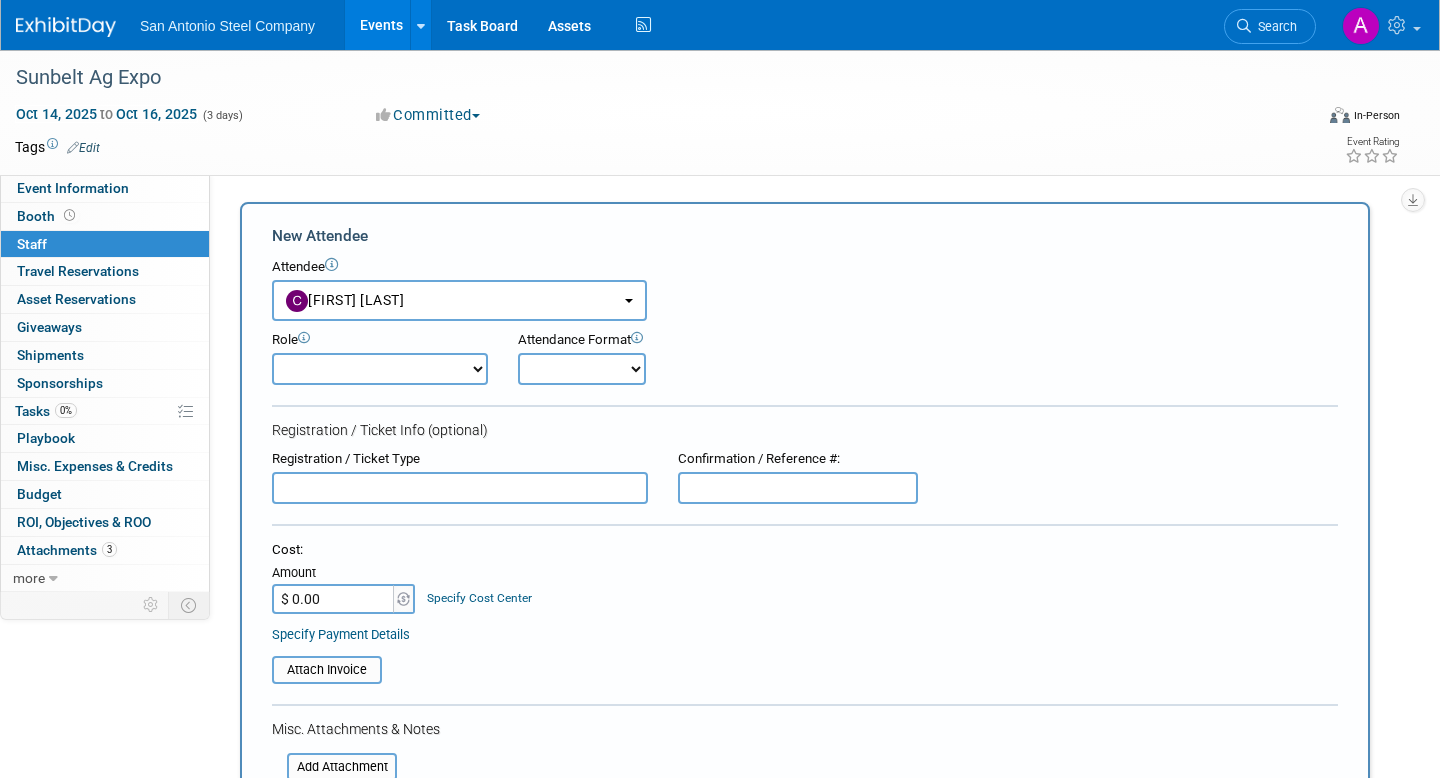 select on "1" 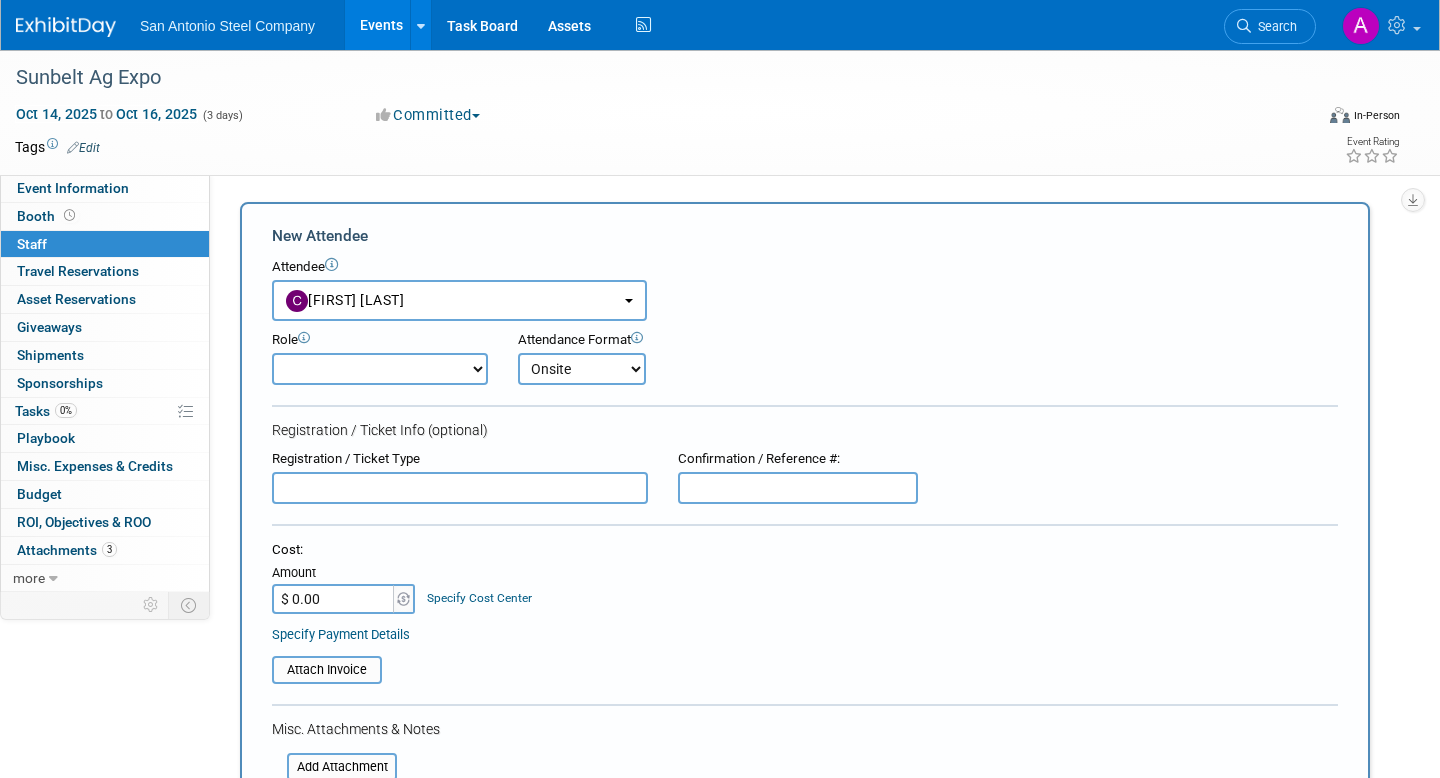 drag, startPoint x: 578, startPoint y: 366, endPoint x: 700, endPoint y: 367, distance: 122.0041 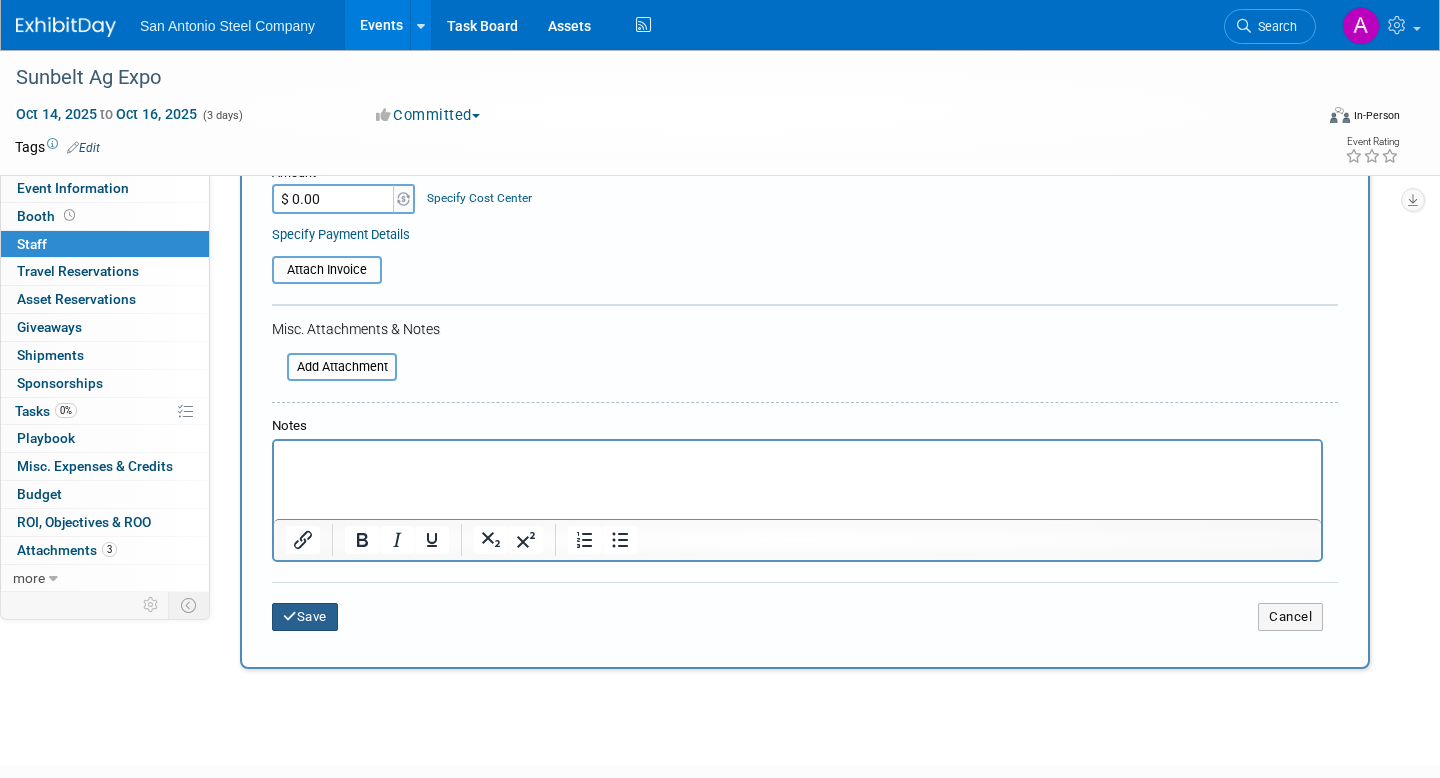 click on "Save" at bounding box center [305, 617] 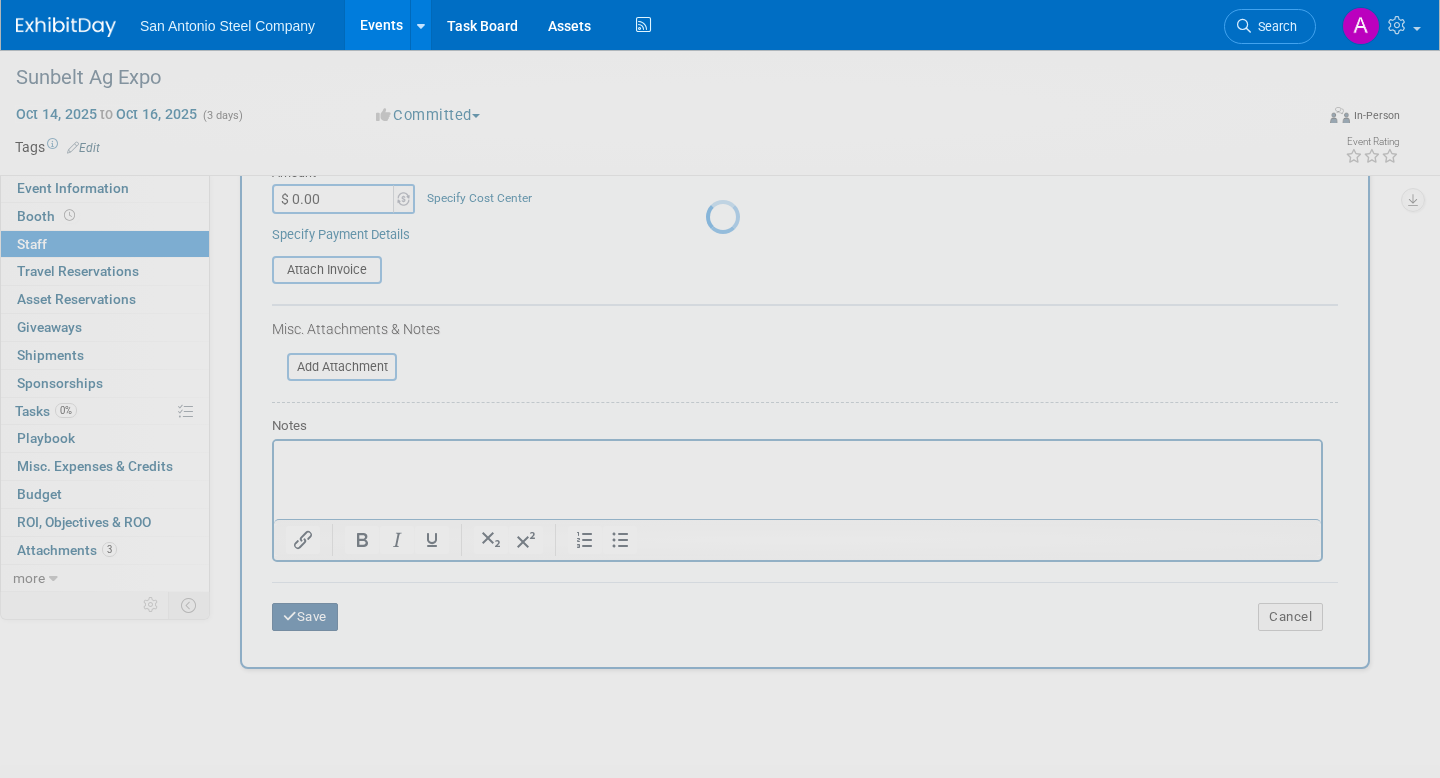 scroll, scrollTop: 33, scrollLeft: 0, axis: vertical 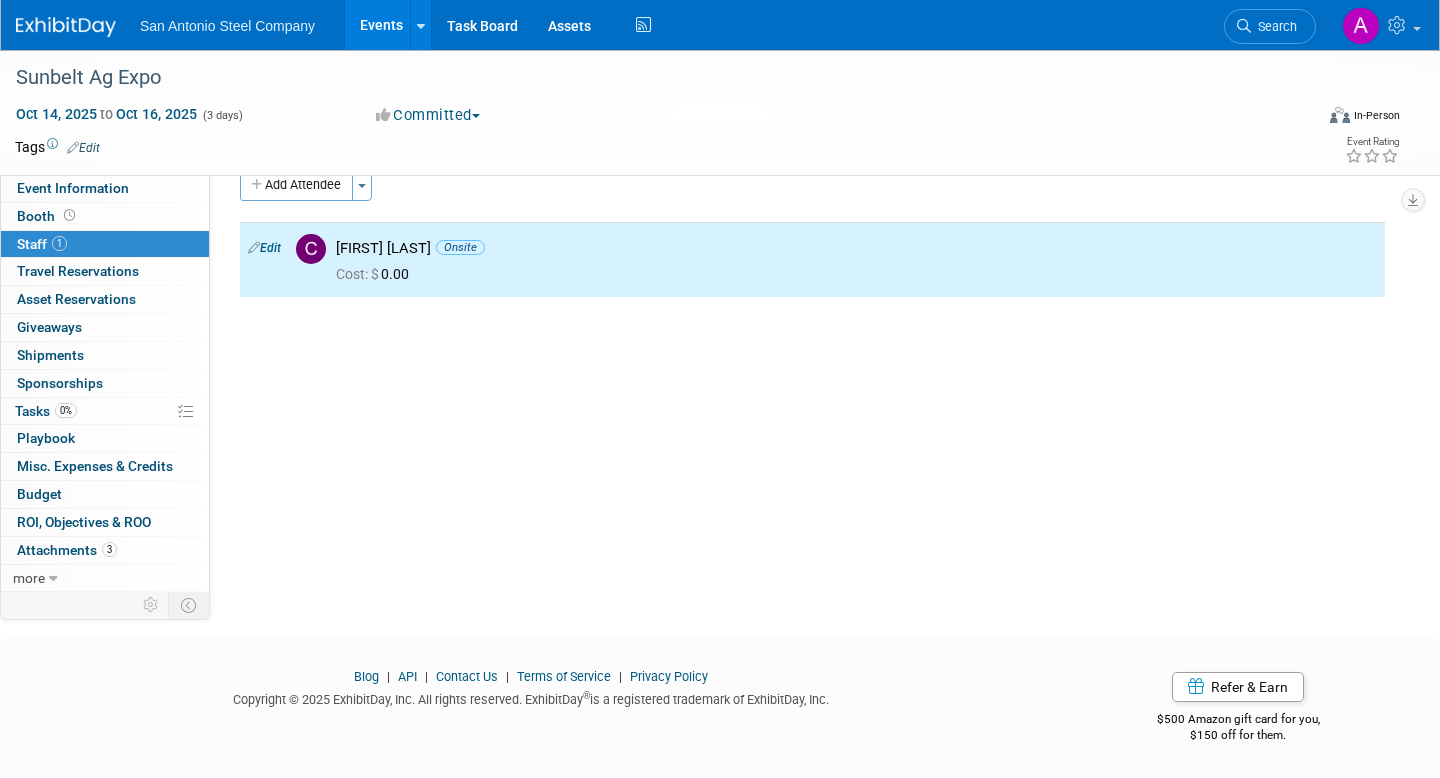 click on "Event Website: Edit
Event Venue Name:
Specify event venue name
Event Venue Address:
Specify event venue address
Exhibit Hall Dates/Times: Edit
Save Changes
Cancel
Booth Set-up Dates/Times: Edit
Save Changes
Cancel
Booth Dismantle Dates/Times: Edit
Save Changes
Cancel
Exhibitor Prospectus: Edit
Exhibit Hall Floor Plan: Edit
Event Notes: Edit
X
Booth Reservation & Invoice: Edit" at bounding box center (805, 350) 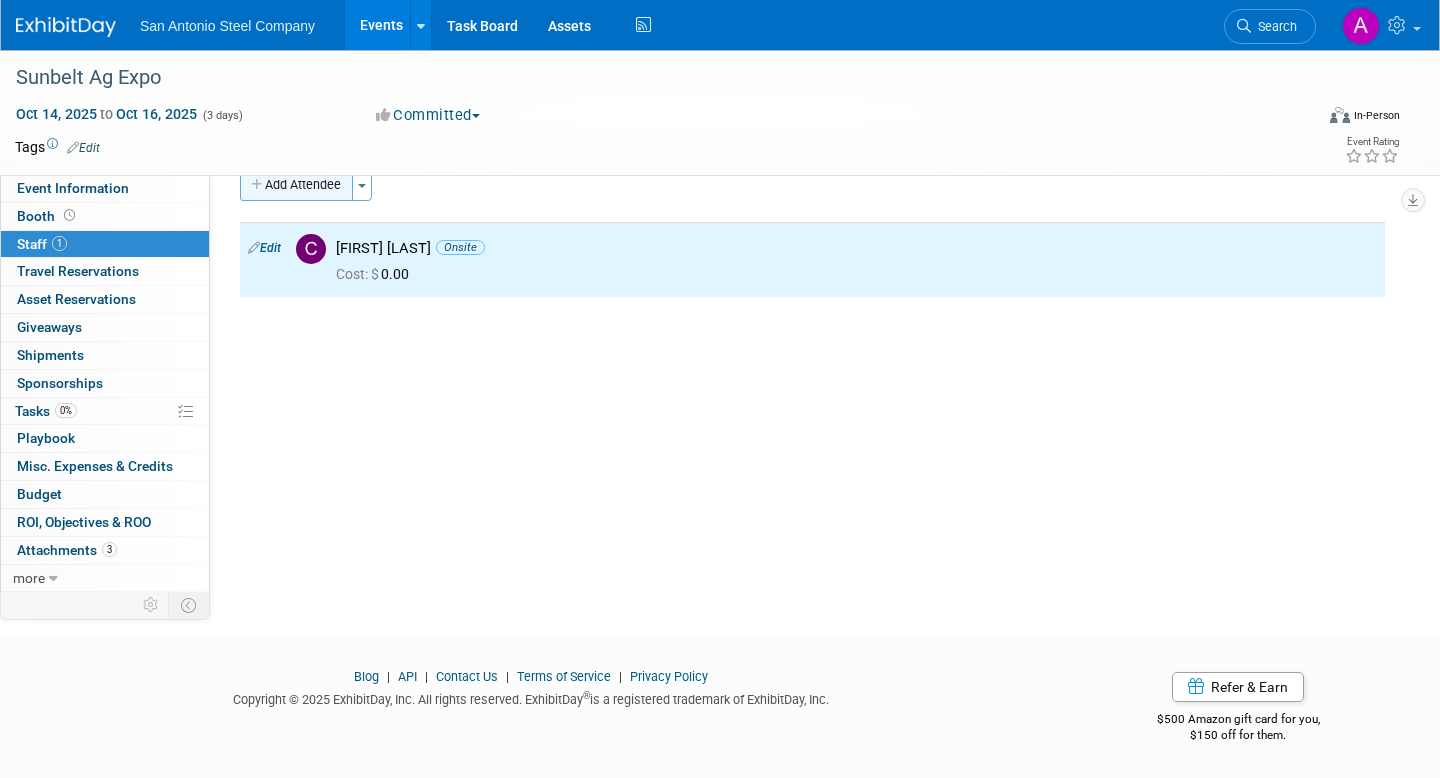 click on "Add Attendee" at bounding box center (296, 185) 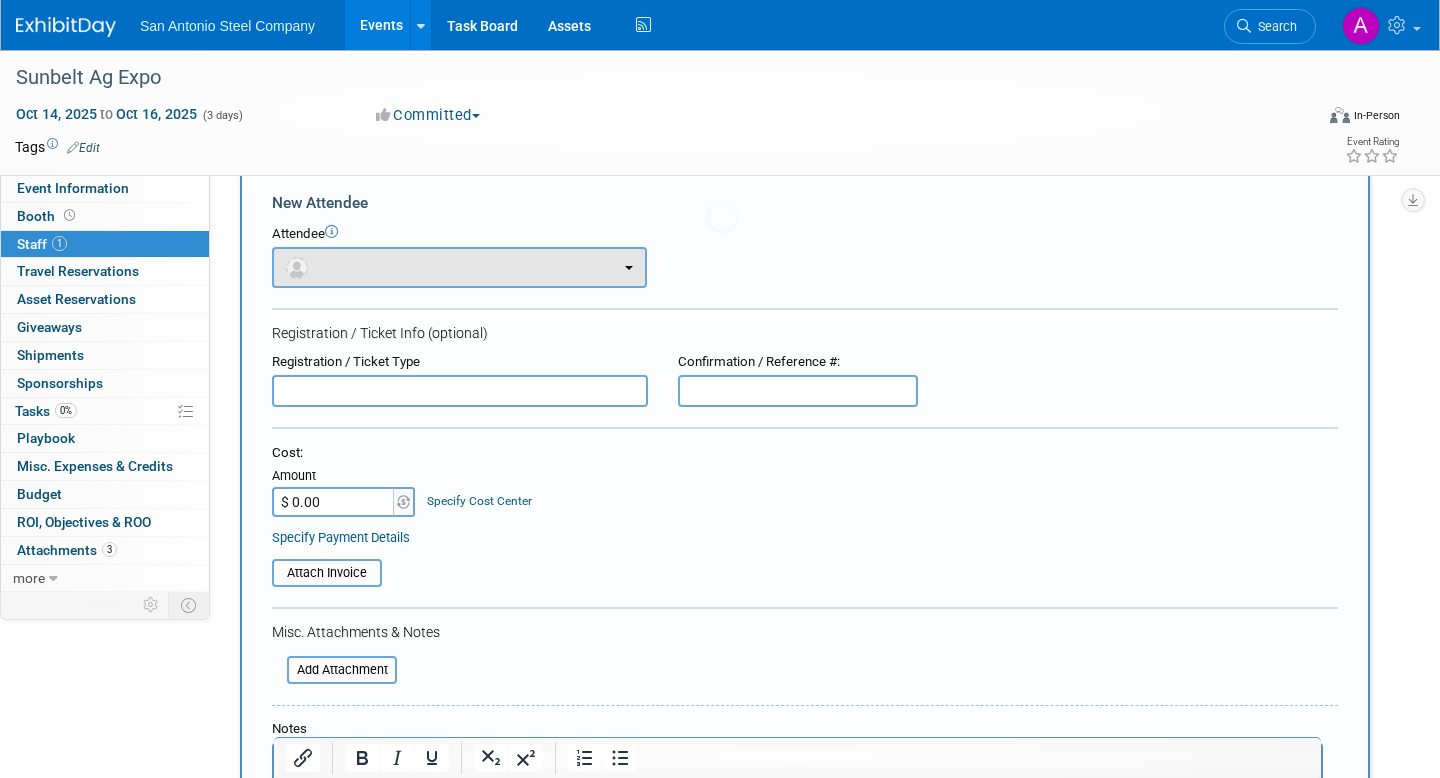 scroll, scrollTop: 0, scrollLeft: 0, axis: both 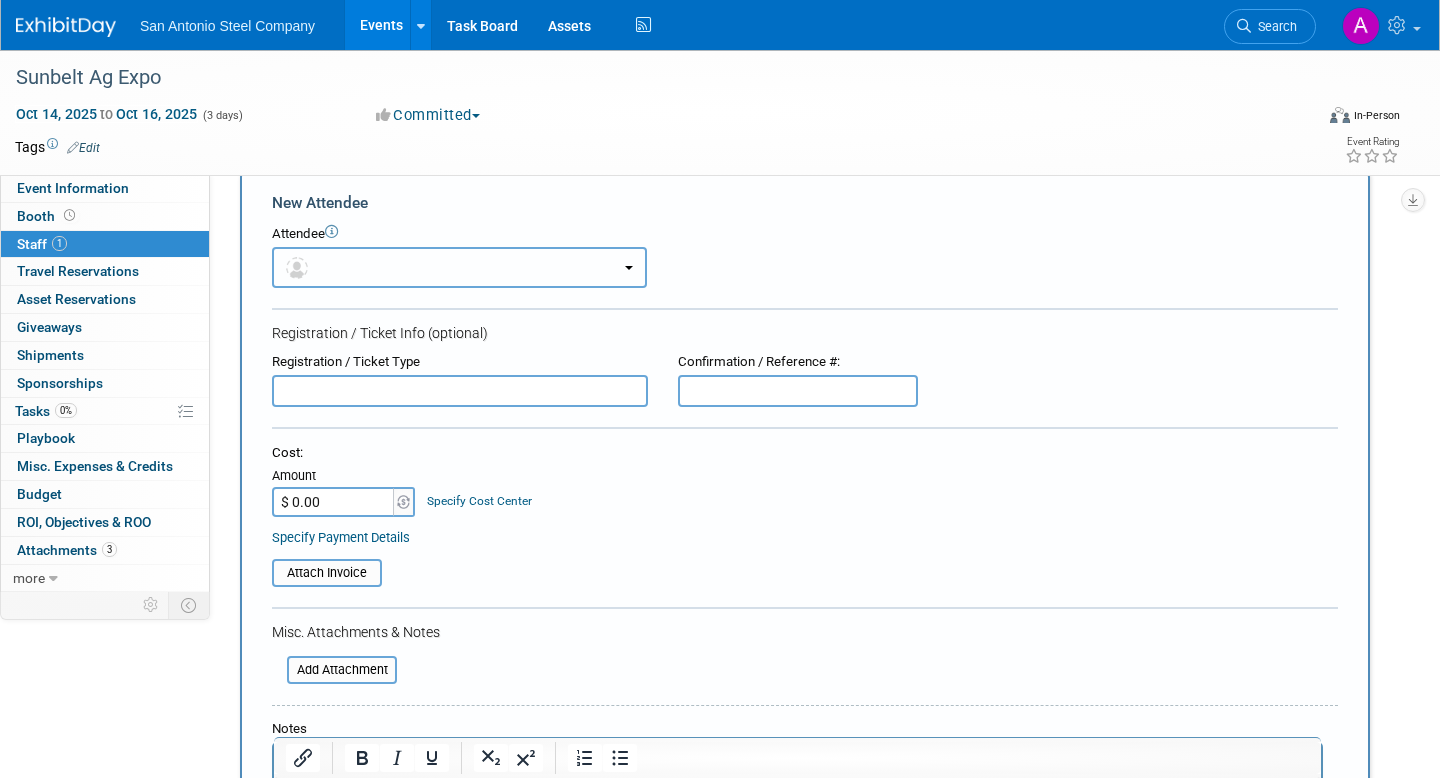 click at bounding box center (459, 267) 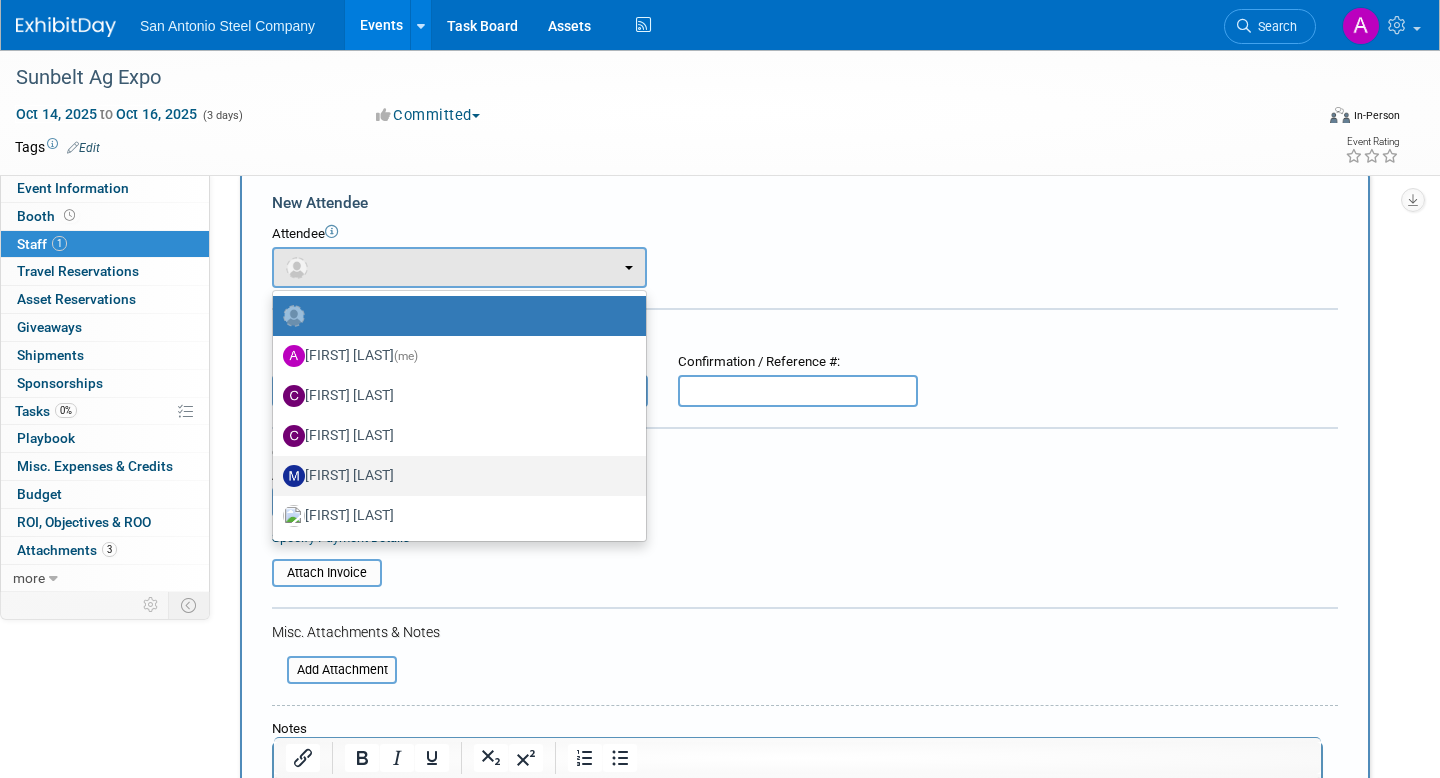 click on "[FIRST] [LAST]" at bounding box center (454, 476) 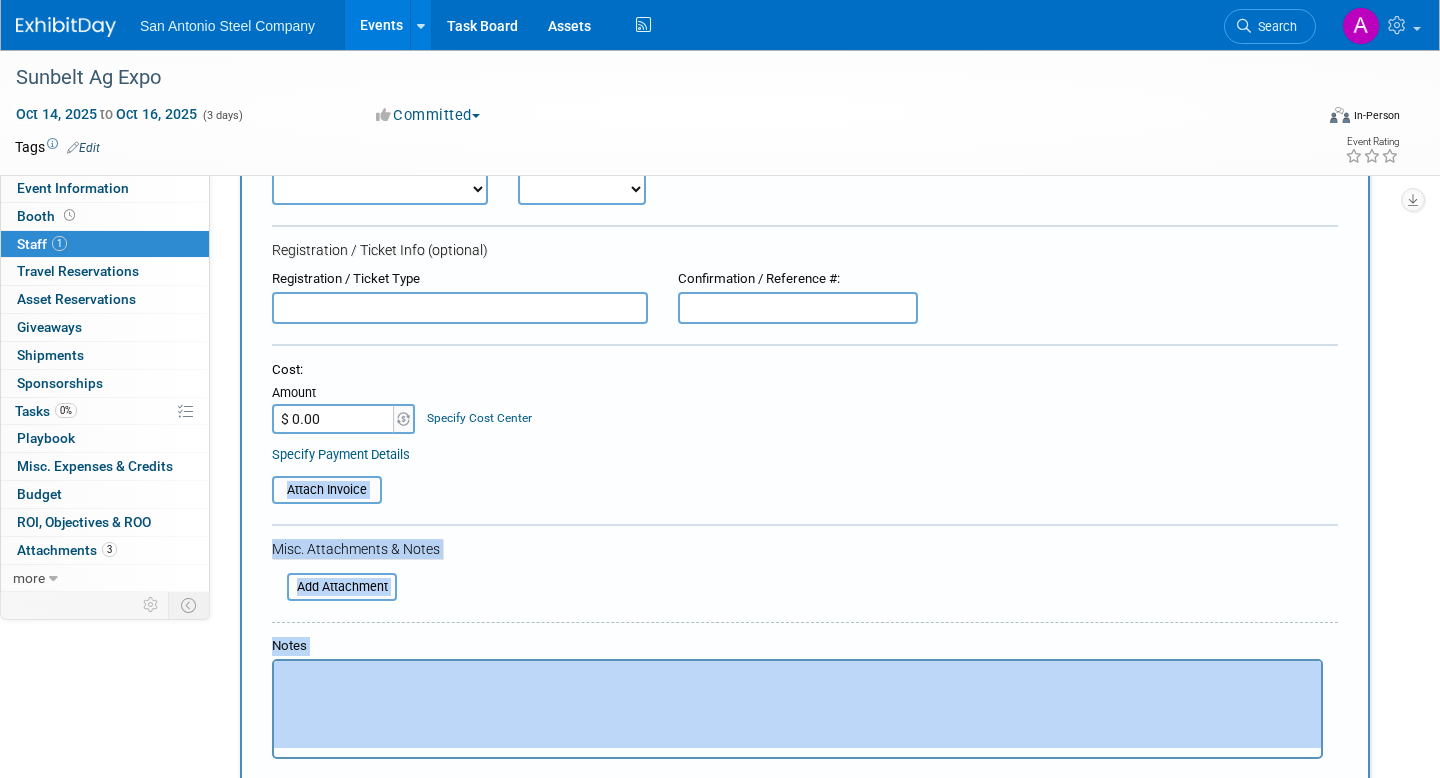 drag, startPoint x: 549, startPoint y: 616, endPoint x: 550, endPoint y: 777, distance: 161.00311 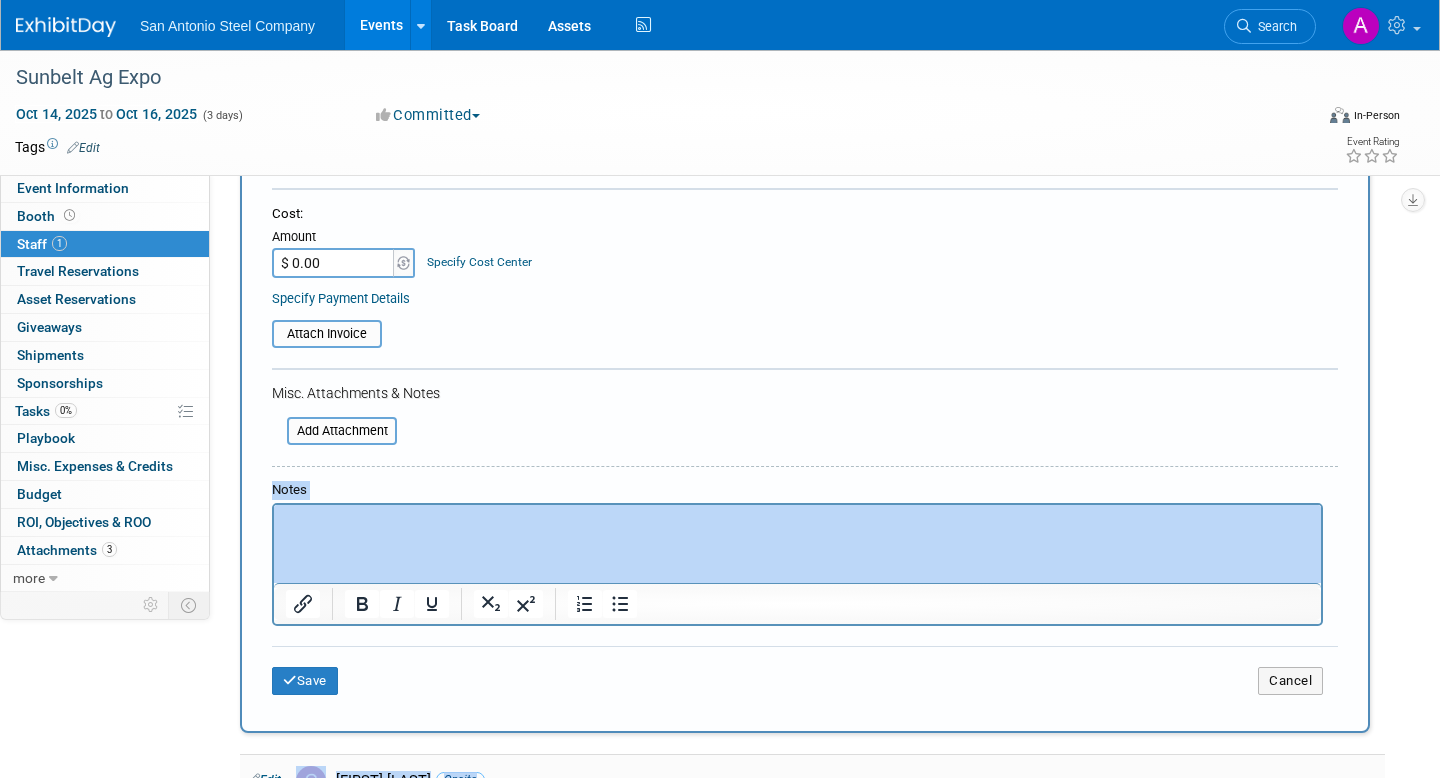 drag, startPoint x: 544, startPoint y: 568, endPoint x: 550, endPoint y: 777, distance: 209.0861 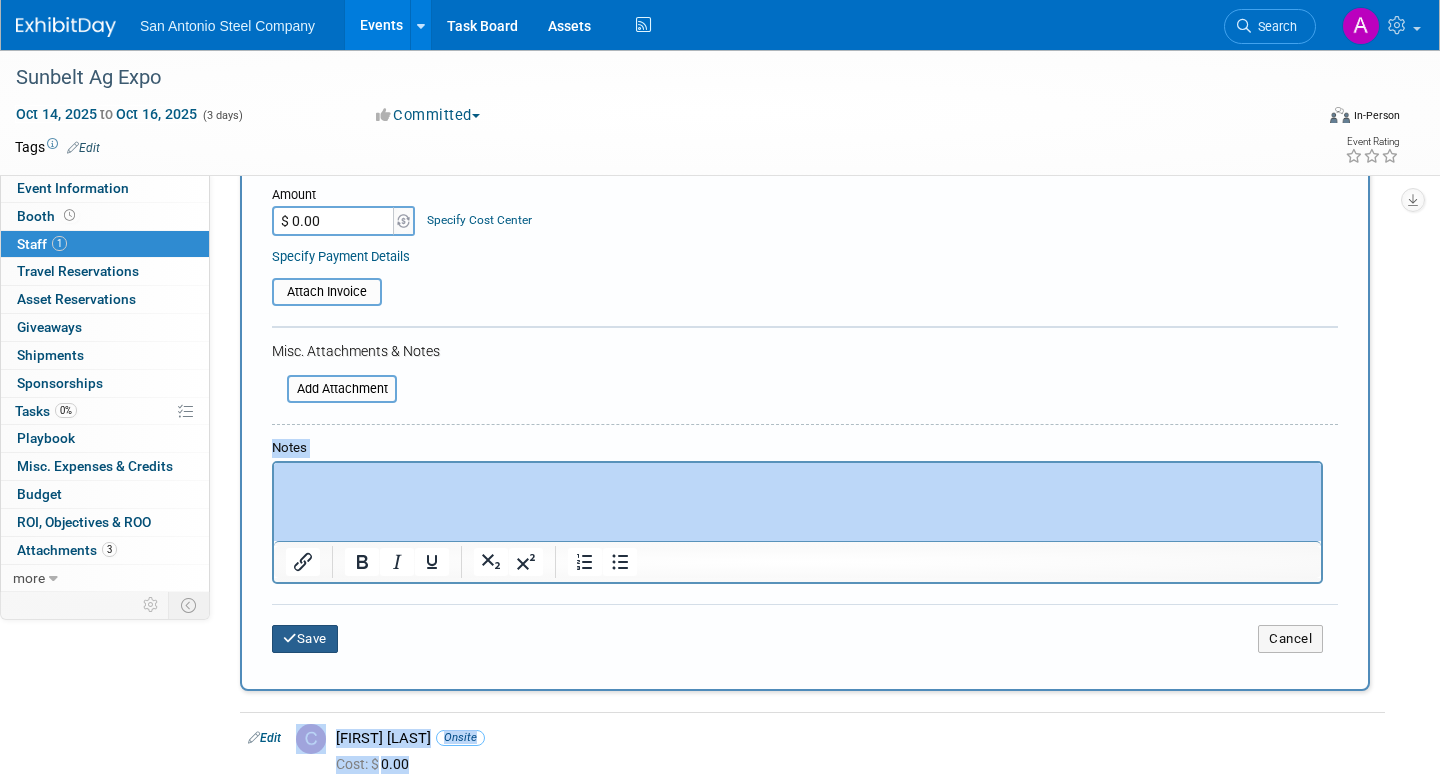 click on "Save" at bounding box center [305, 639] 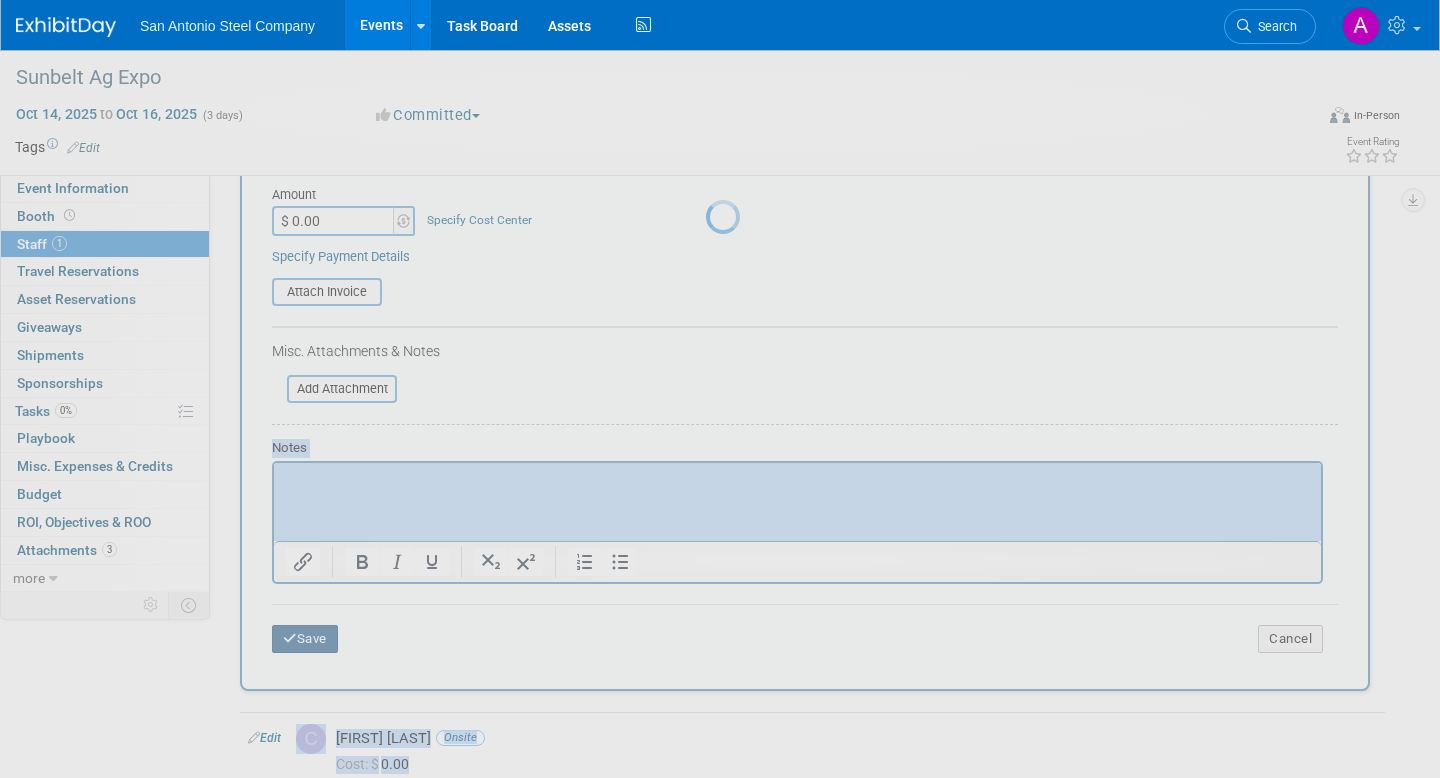 scroll, scrollTop: 33, scrollLeft: 0, axis: vertical 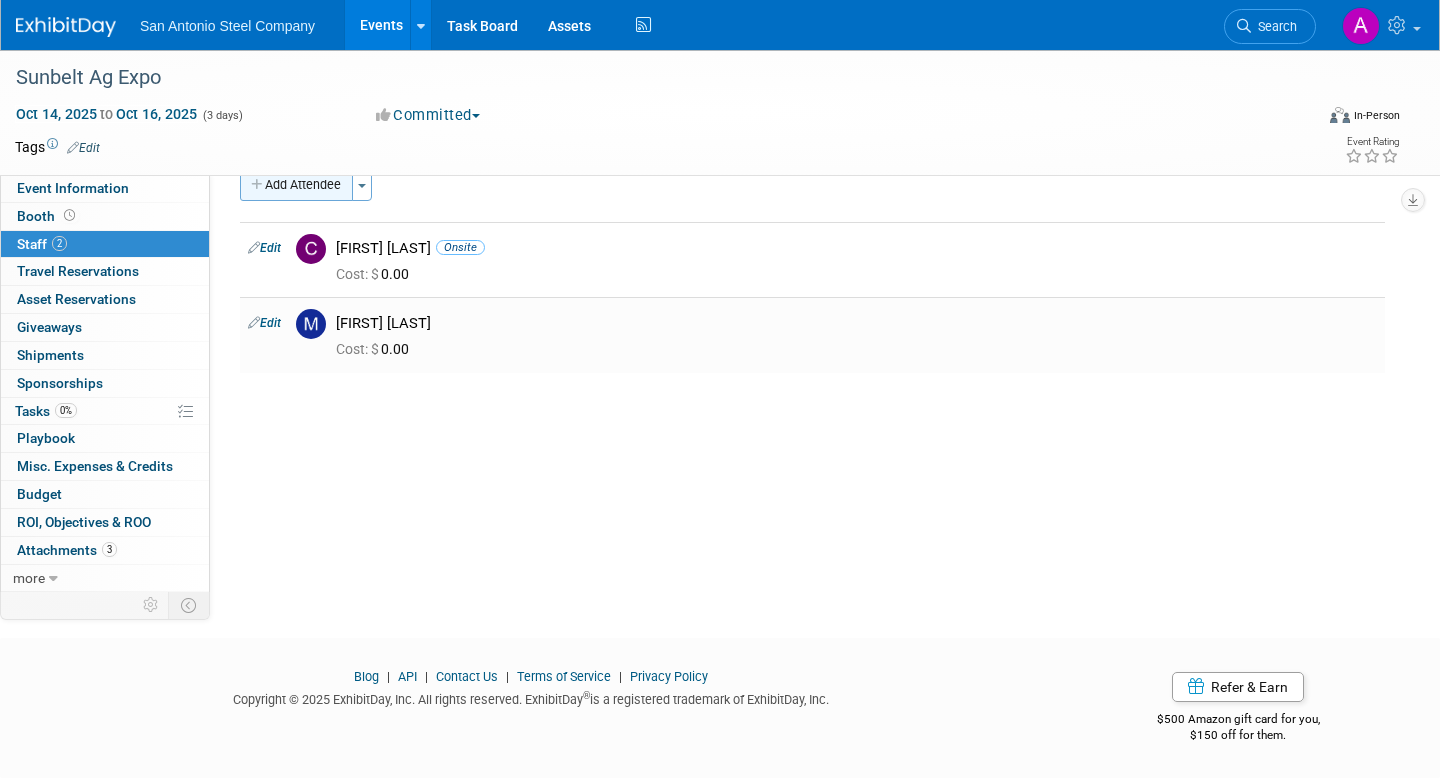 click on "Add Attendee" at bounding box center (296, 185) 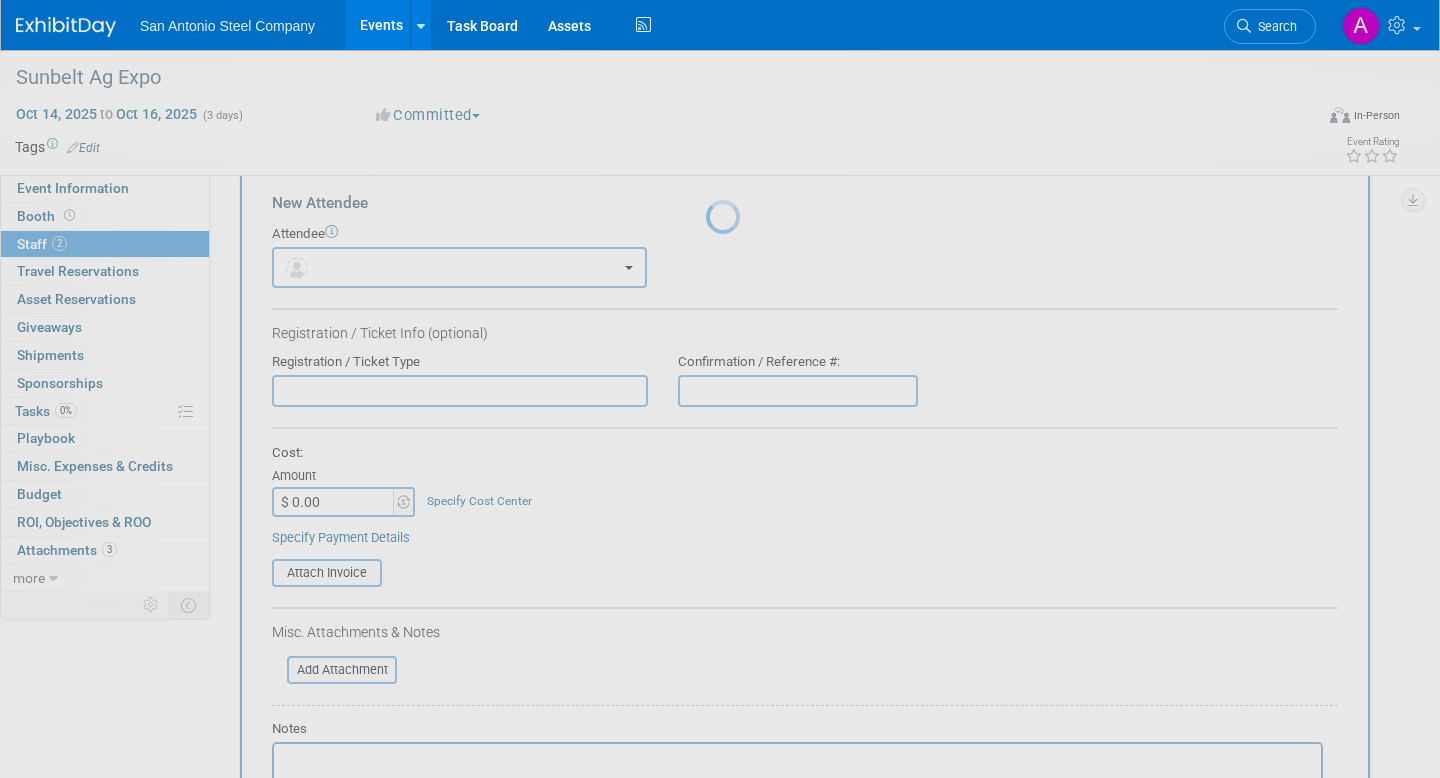 scroll, scrollTop: 0, scrollLeft: 0, axis: both 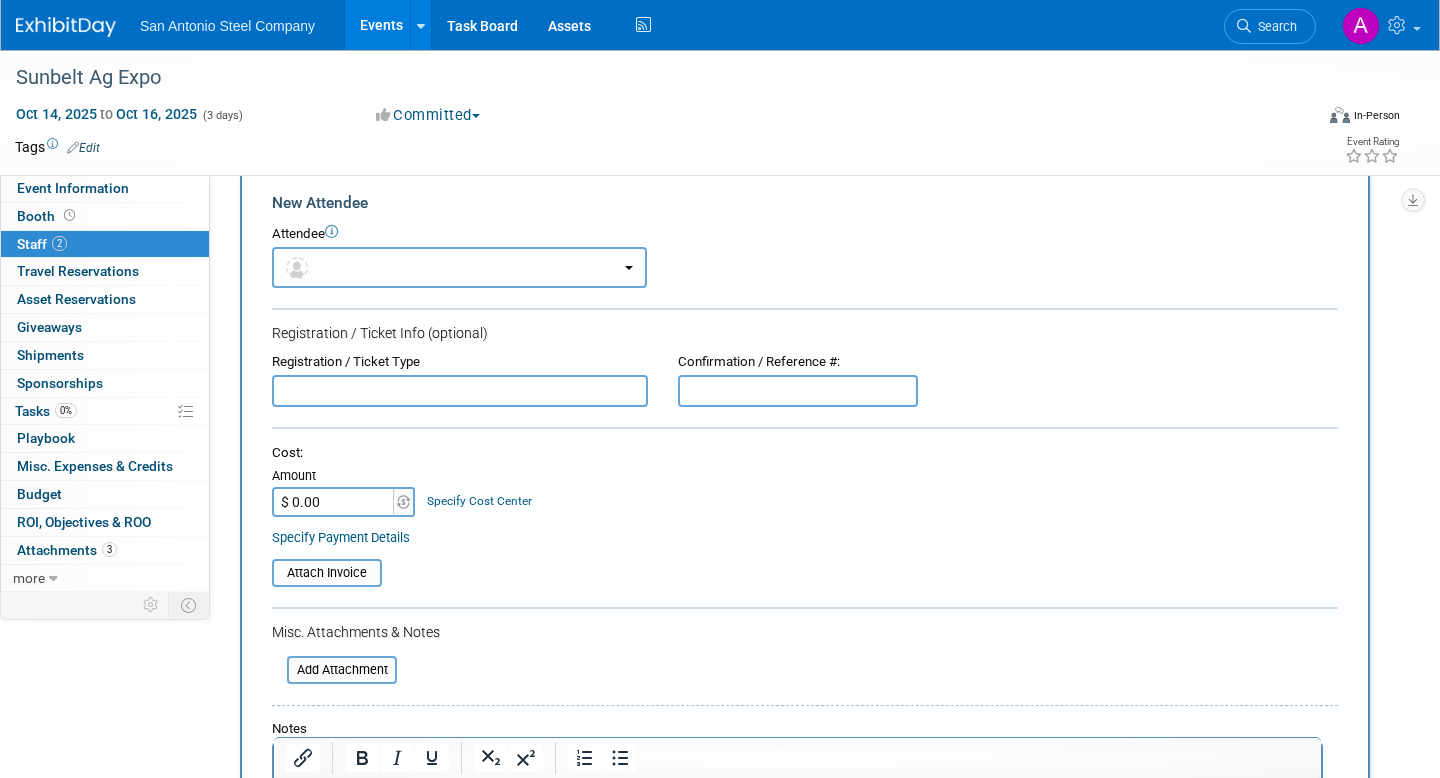 click at bounding box center (459, 267) 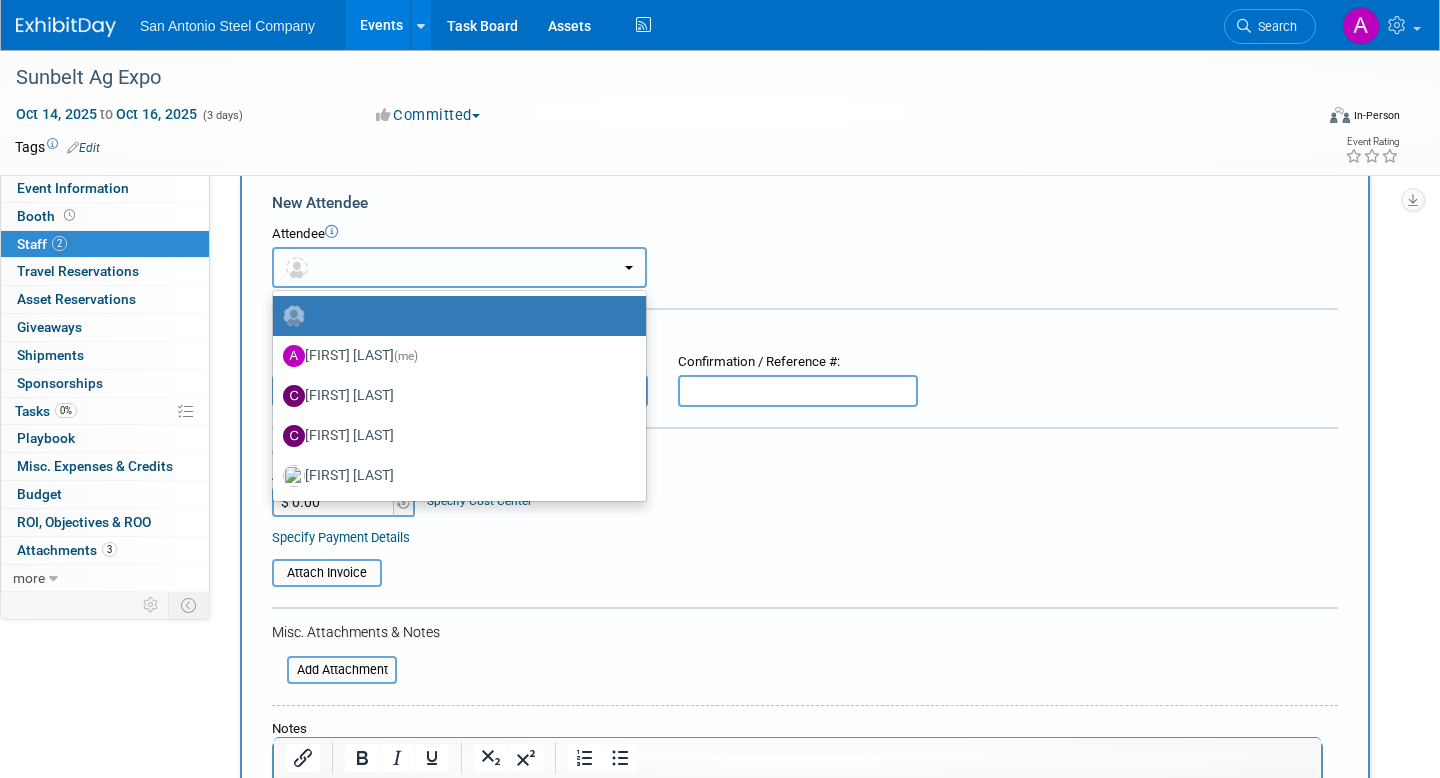 type 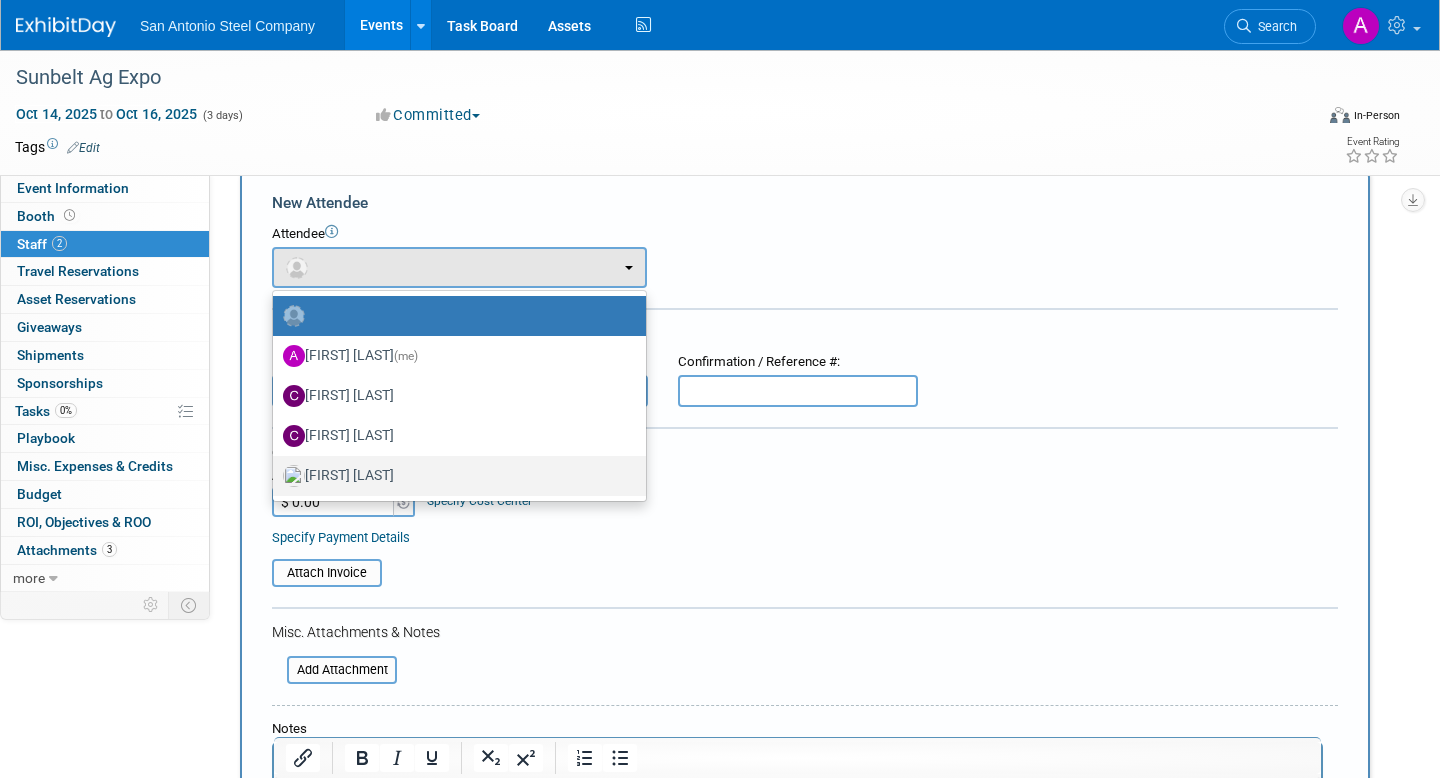 click on "[FIRST] [LAST]" at bounding box center (454, 476) 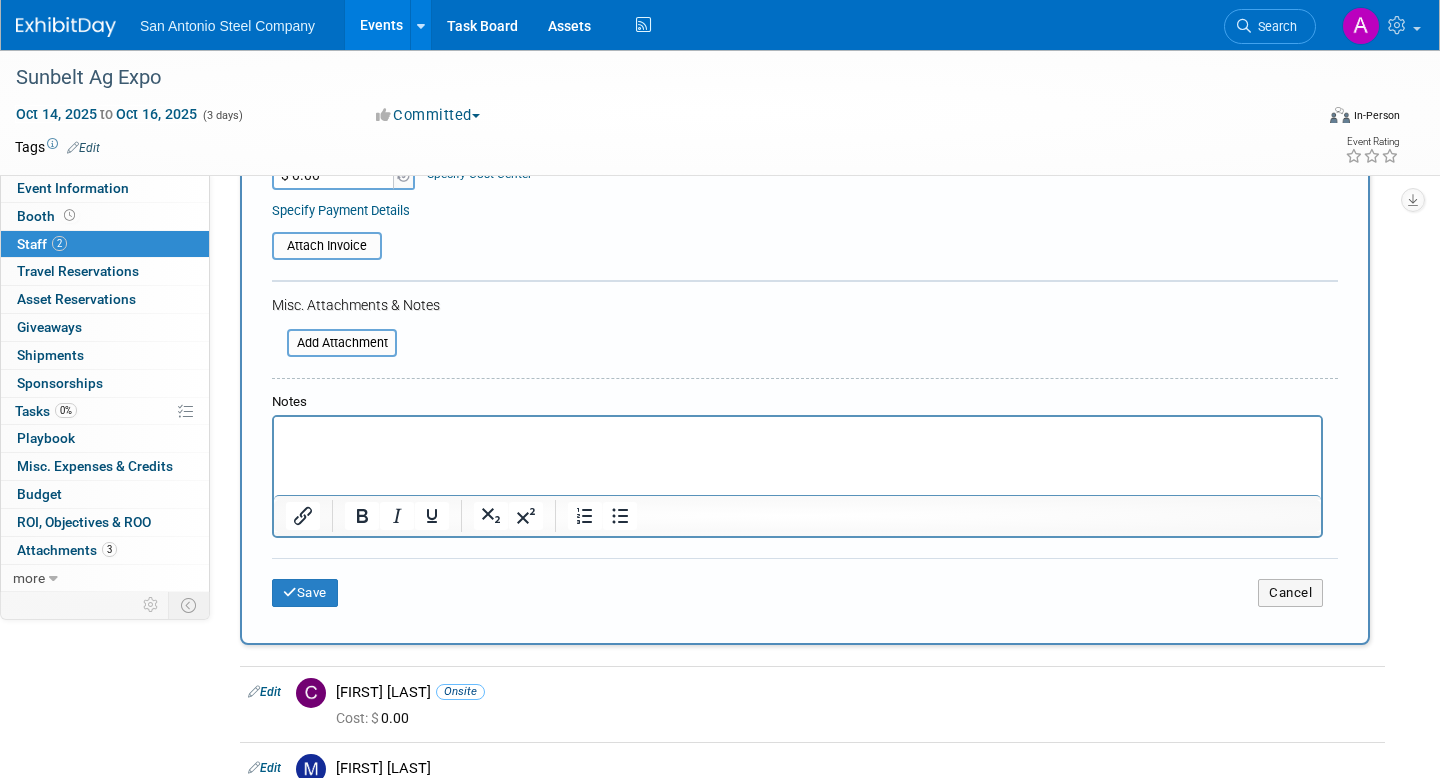 drag, startPoint x: 653, startPoint y: 432, endPoint x: 654, endPoint y: 777, distance: 345.00143 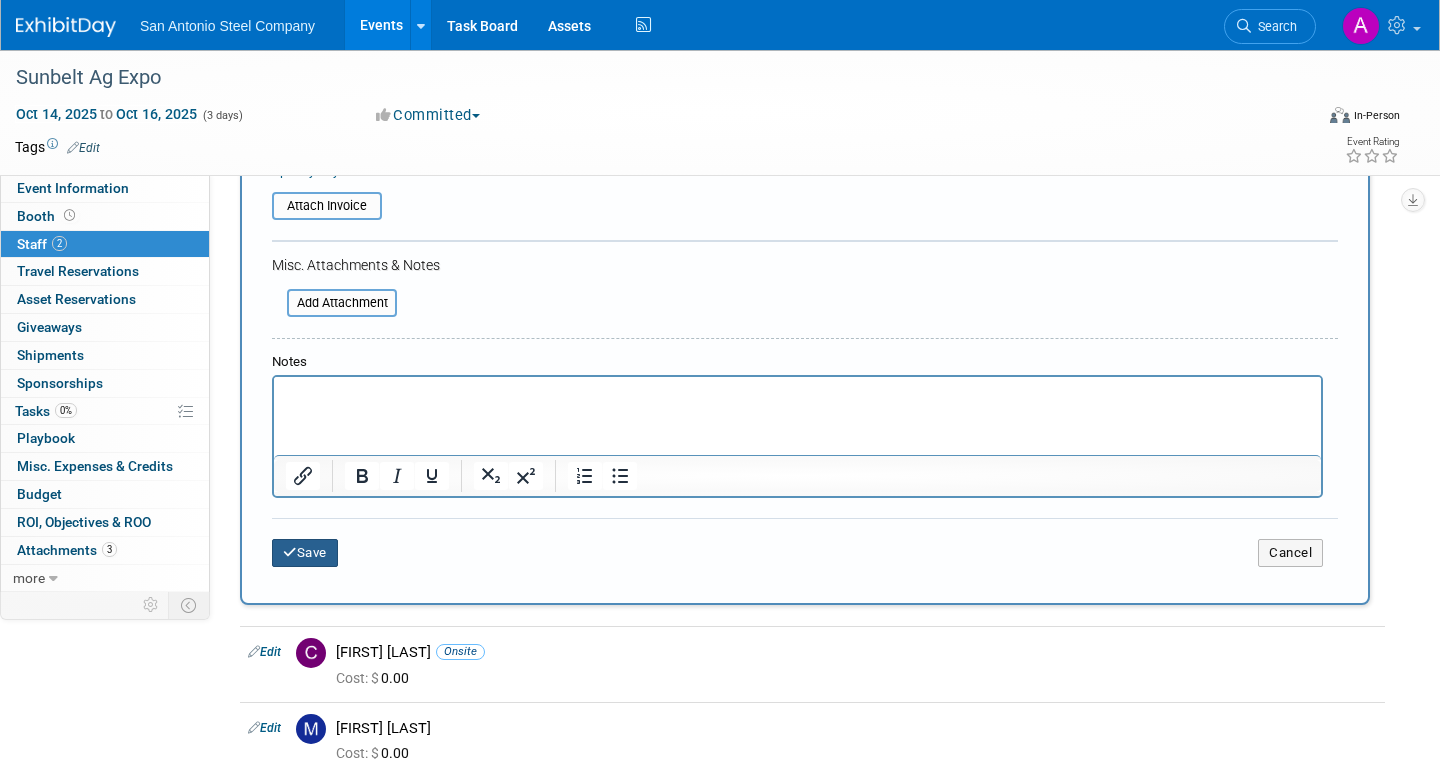click on "Save" at bounding box center (305, 553) 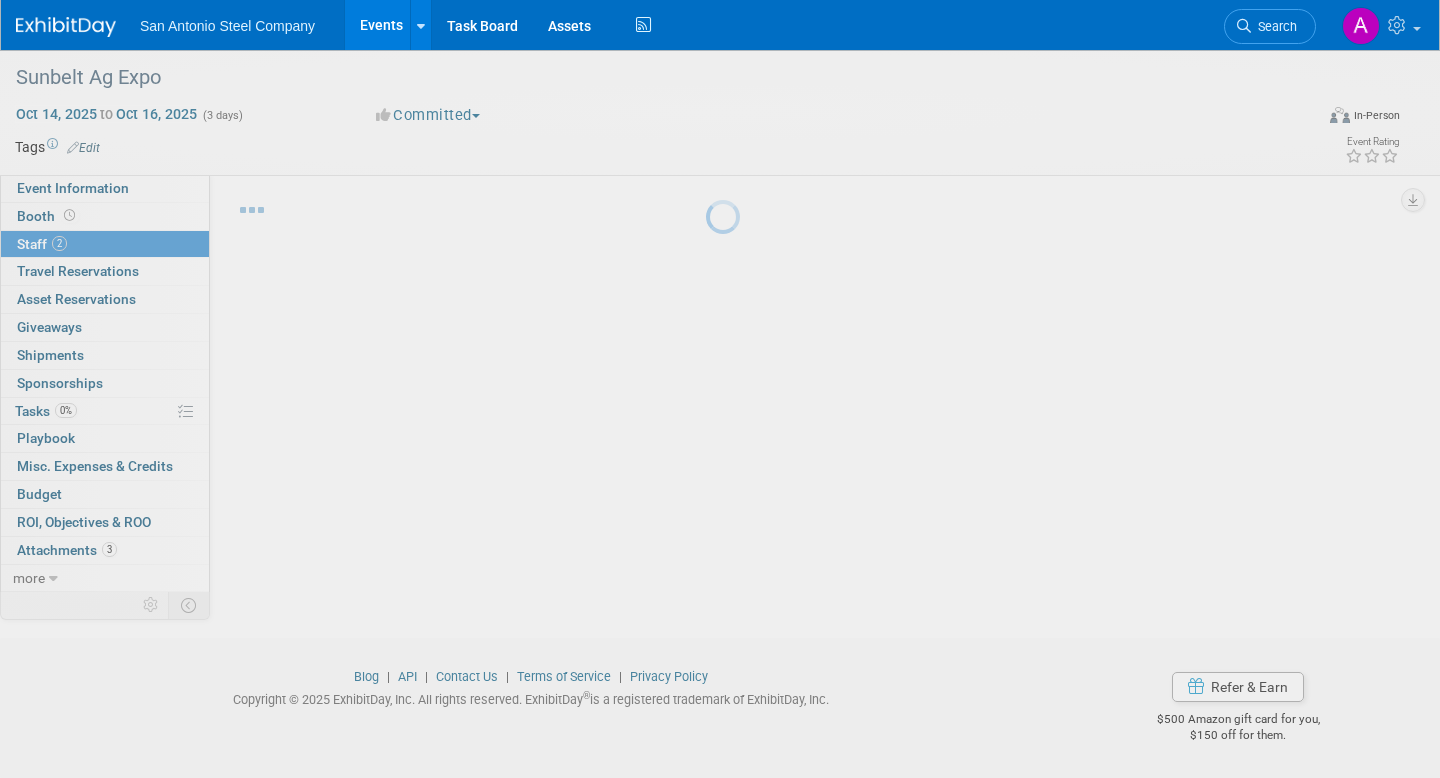 scroll, scrollTop: 33, scrollLeft: 0, axis: vertical 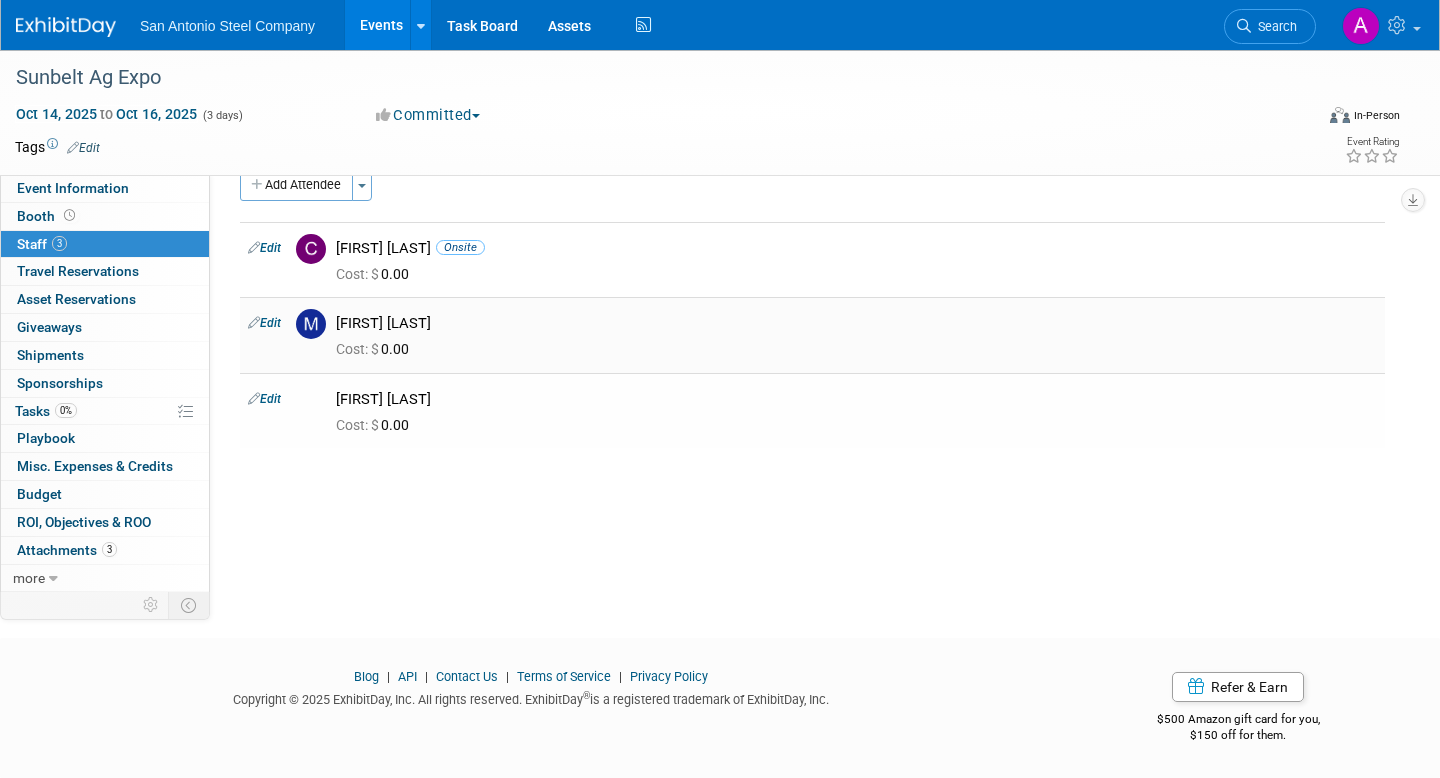 click on "Edit" at bounding box center (264, 323) 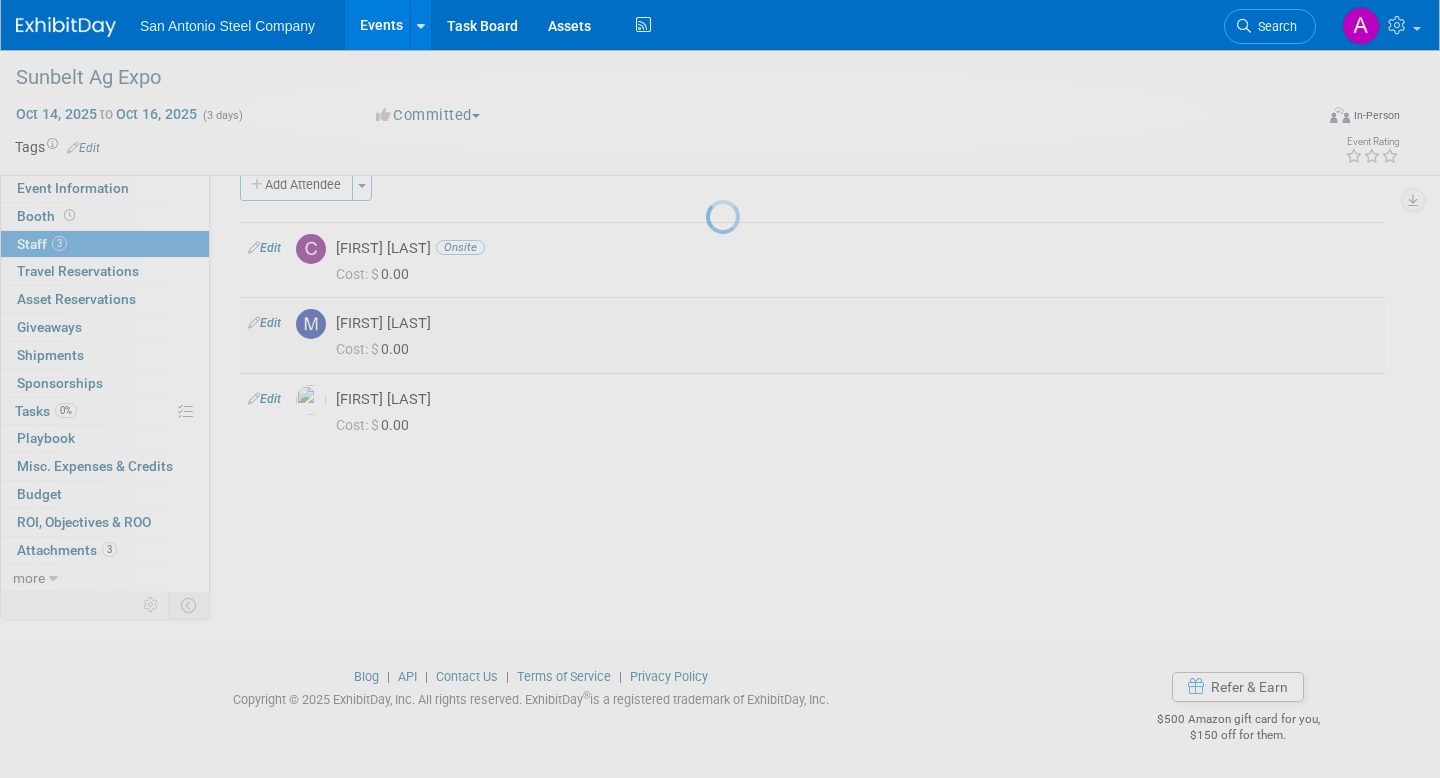 select on "[ALPHANUMERIC_CODE]" 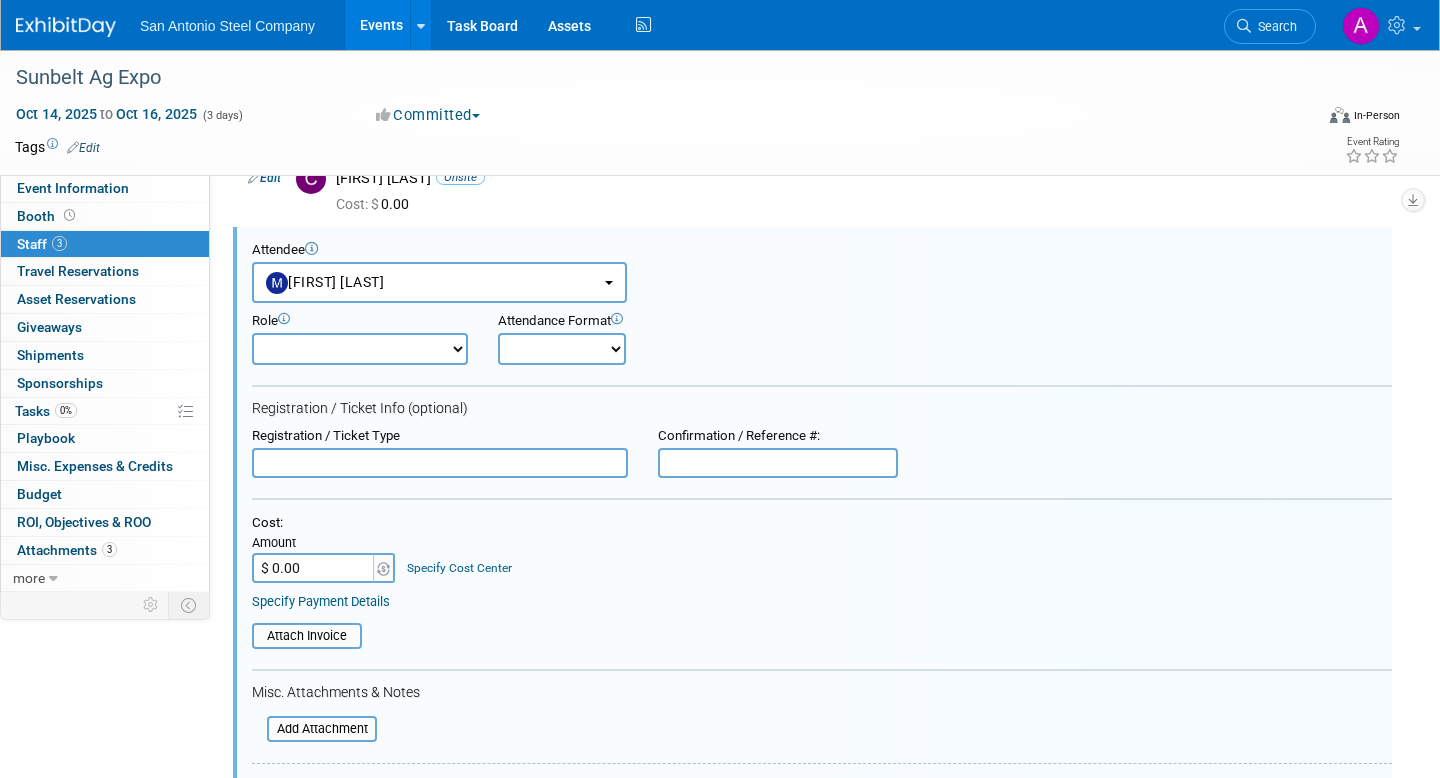 scroll, scrollTop: 0, scrollLeft: 0, axis: both 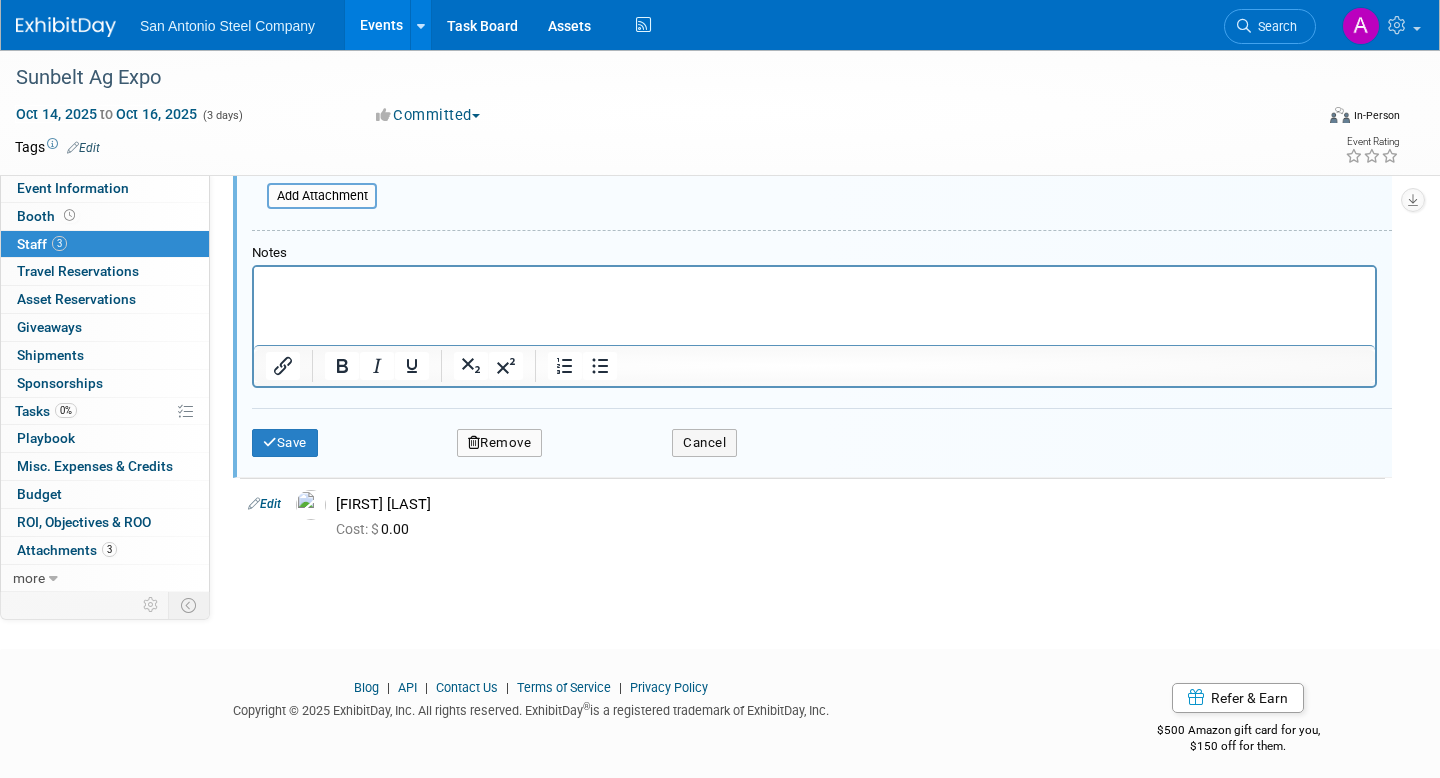 click on "Remove" at bounding box center [500, 443] 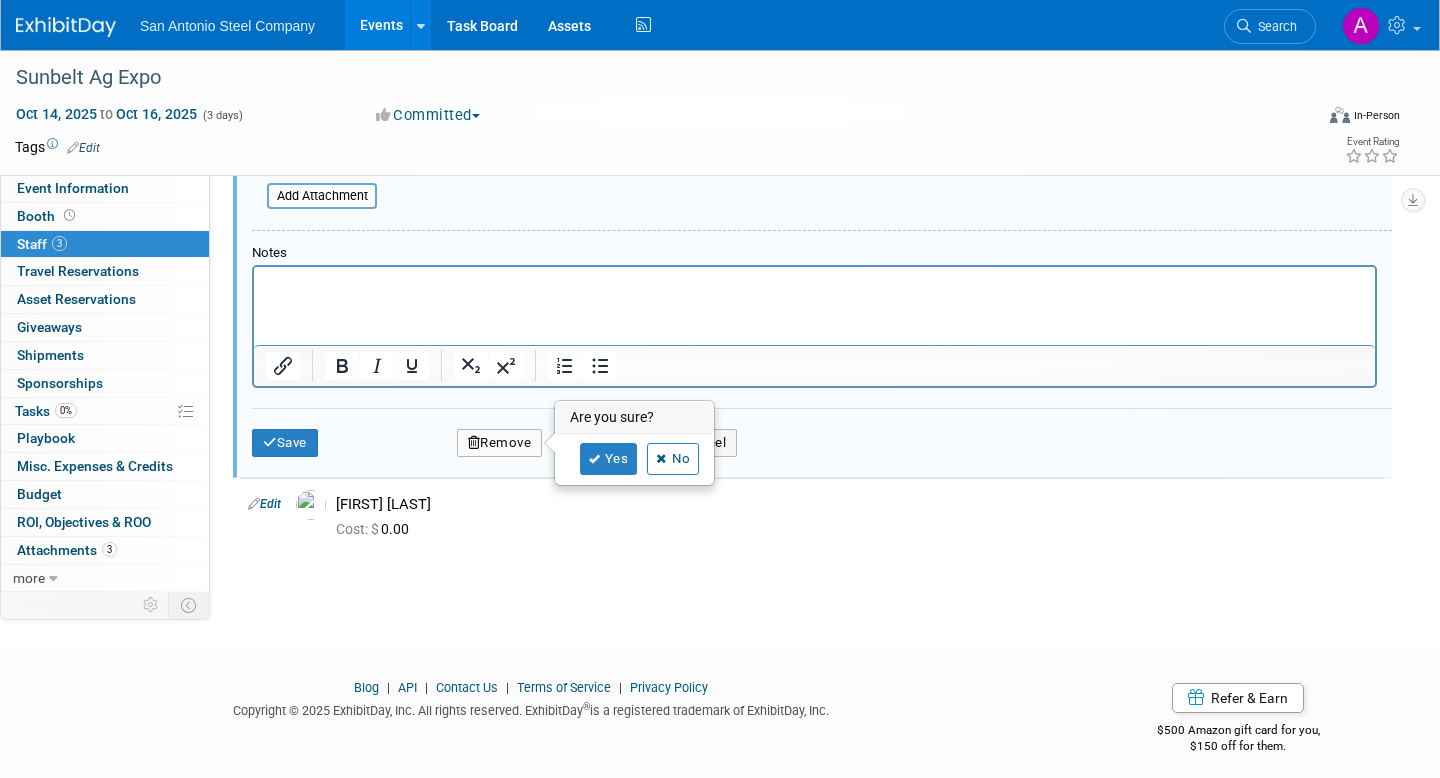 click on "Yes   No" at bounding box center (635, 459) 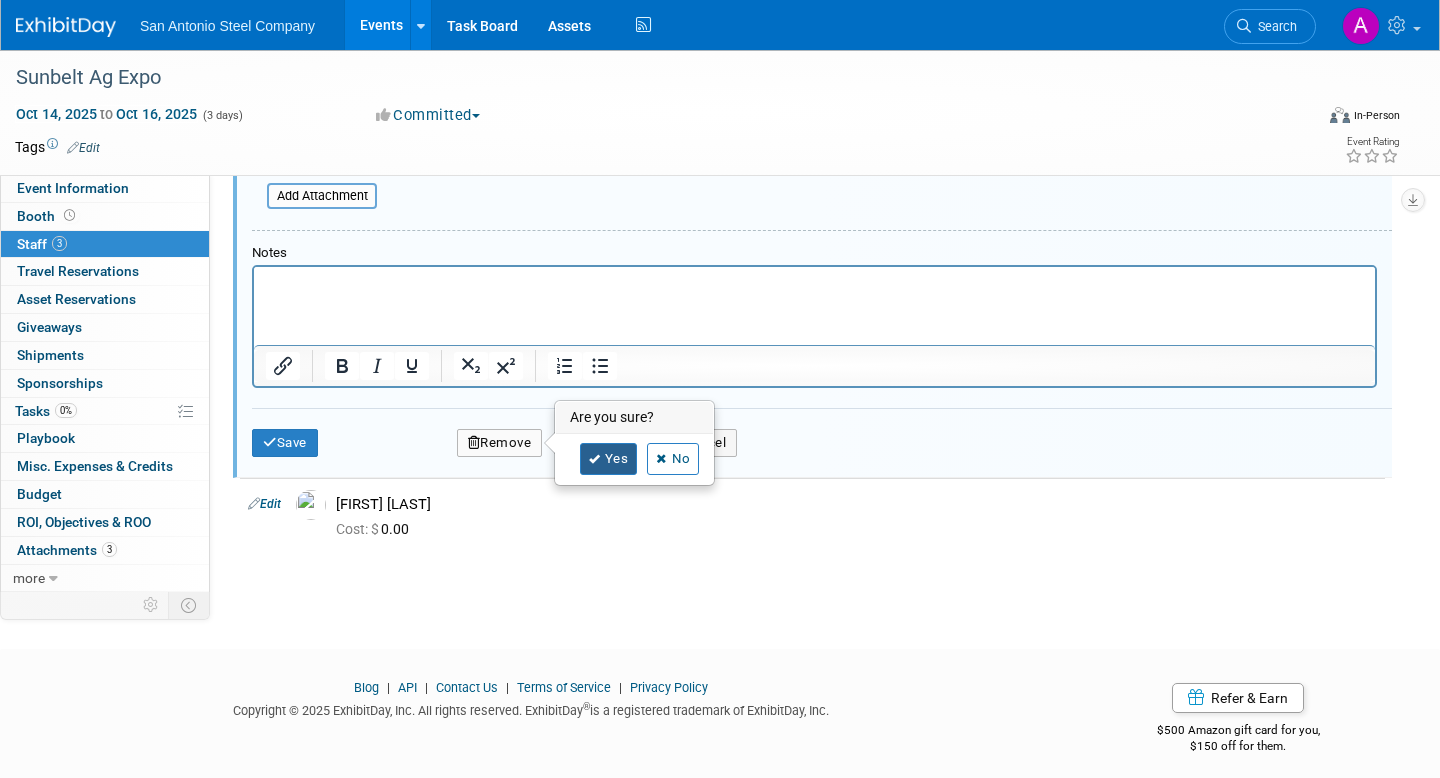 click on "Yes" at bounding box center [609, 459] 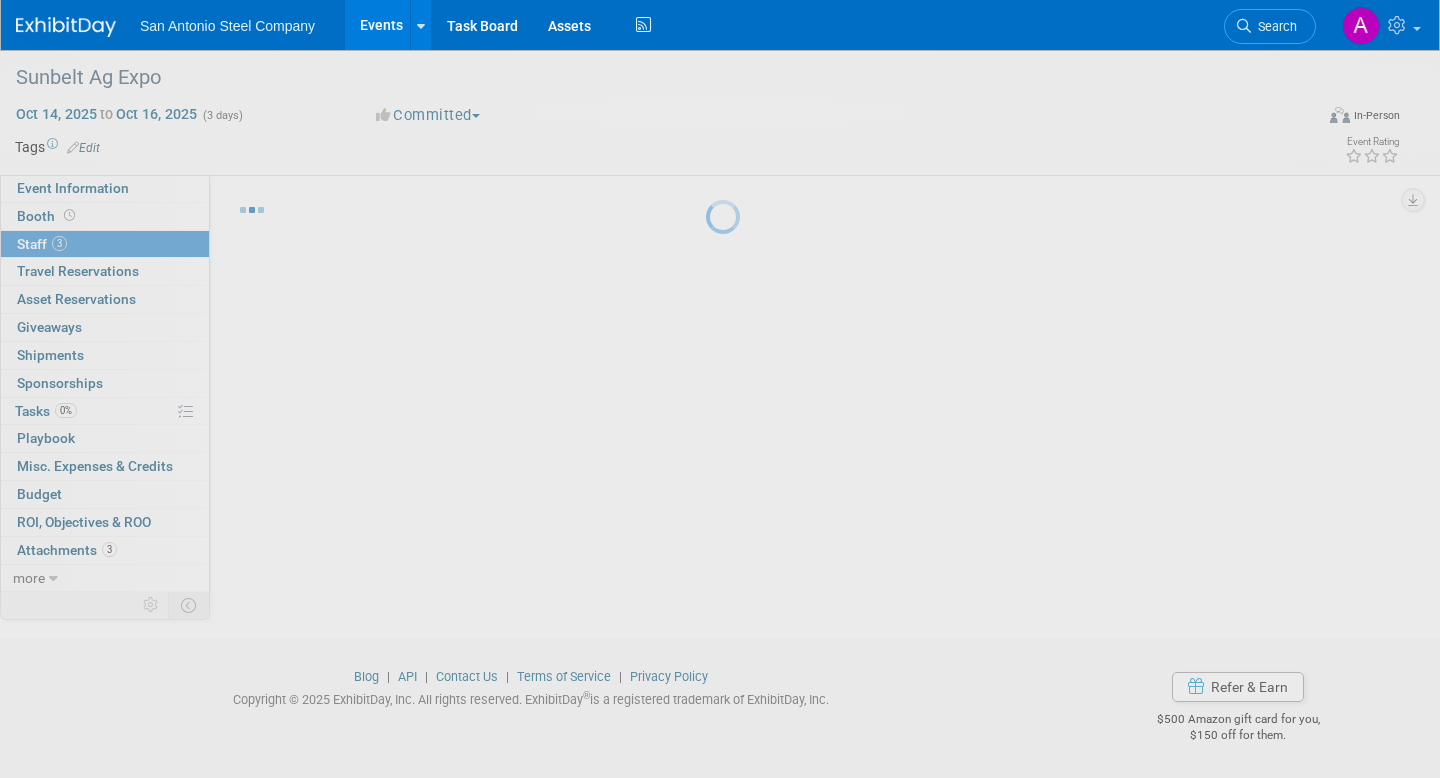 scroll, scrollTop: 33, scrollLeft: 0, axis: vertical 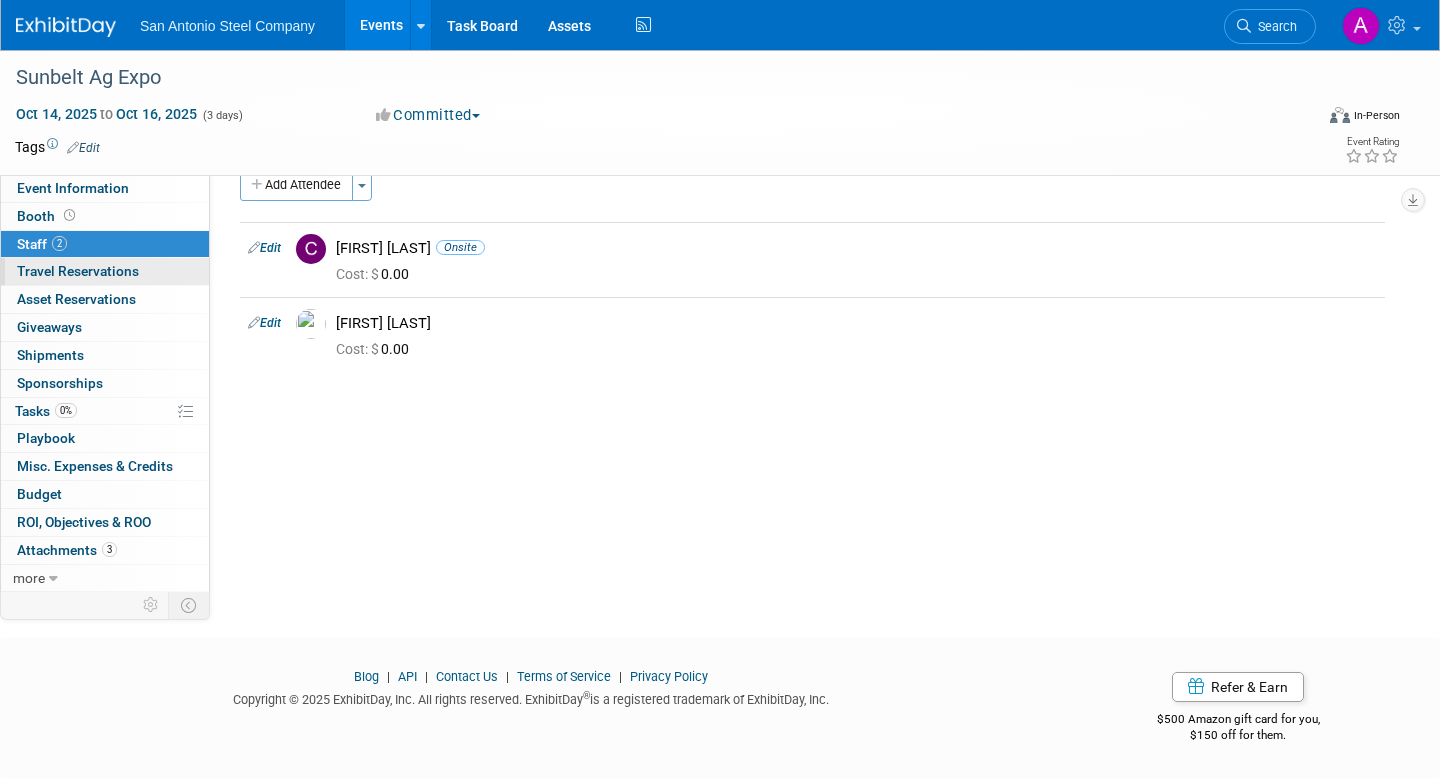 click on "0
Travel Reservations 0" at bounding box center (105, 271) 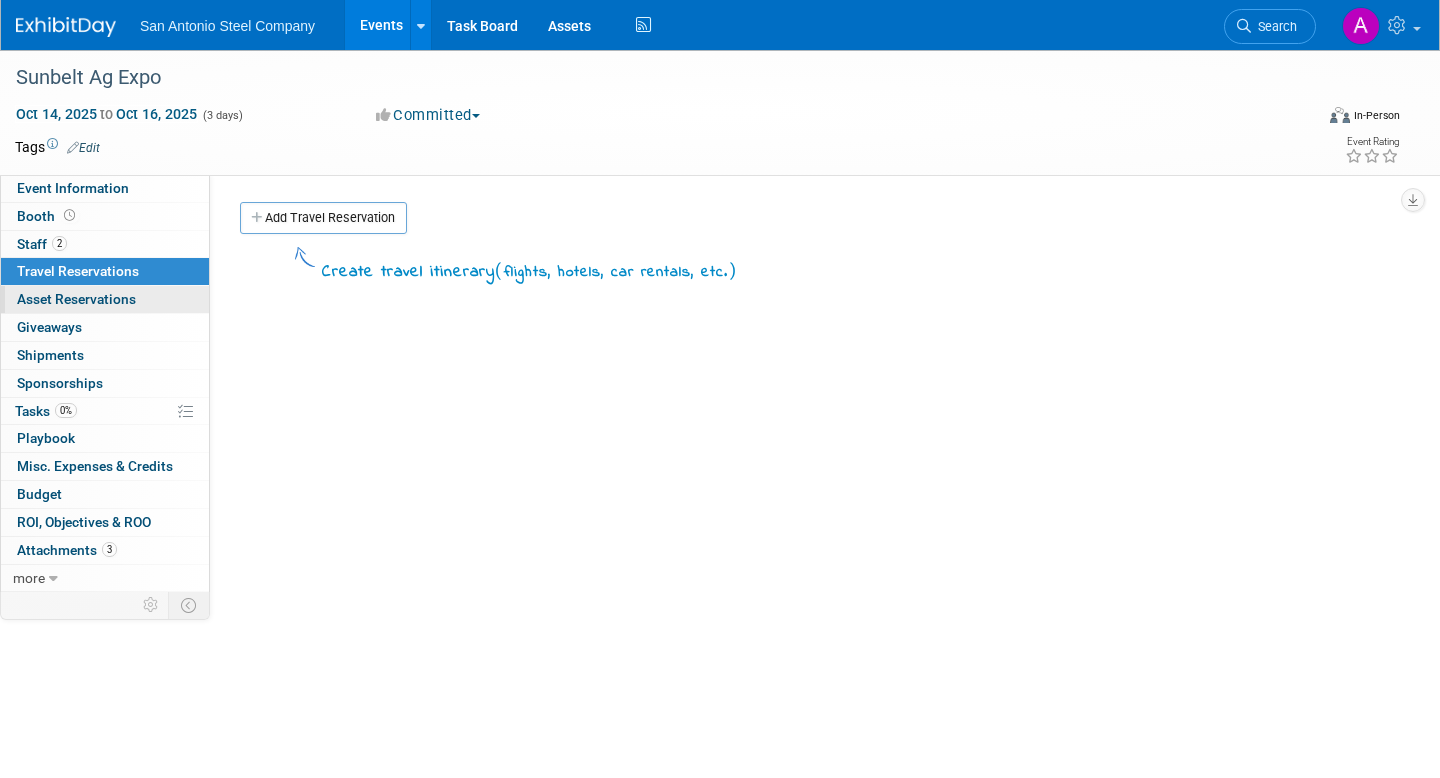click on "Asset Reservations 0" at bounding box center (76, 299) 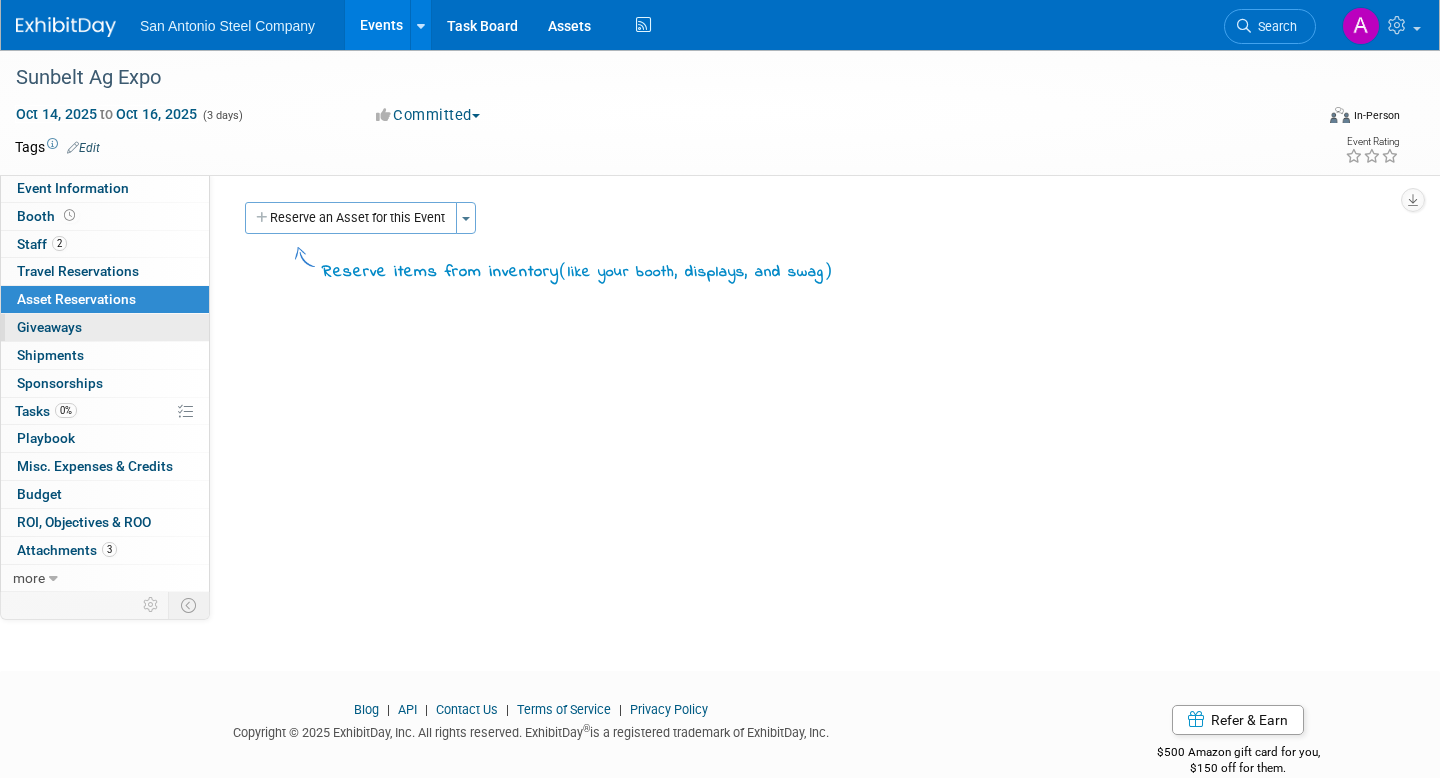 click on "0
Giveaways 0" at bounding box center (105, 327) 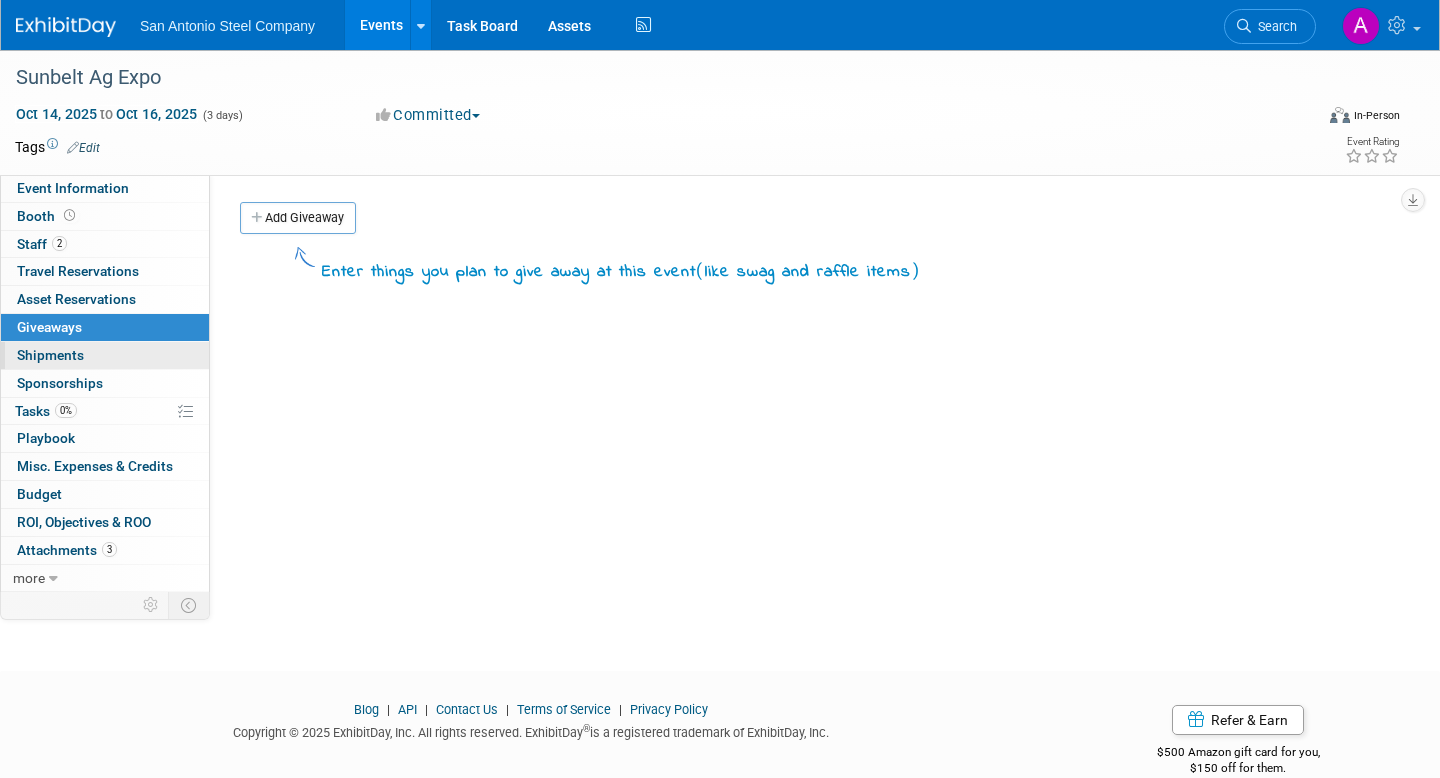 click on "0
Shipments 0" at bounding box center [105, 355] 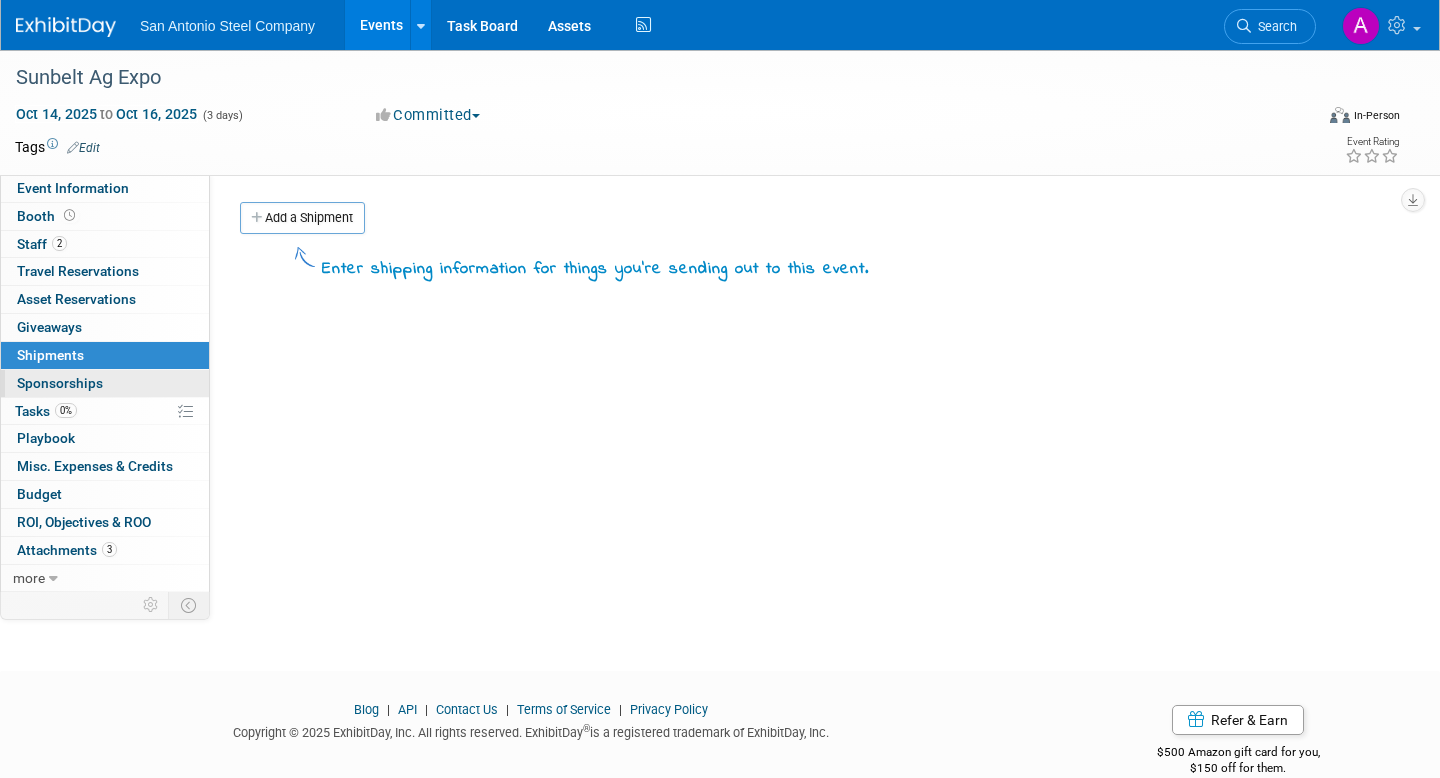 click on "0
Sponsorships 0" at bounding box center (105, 383) 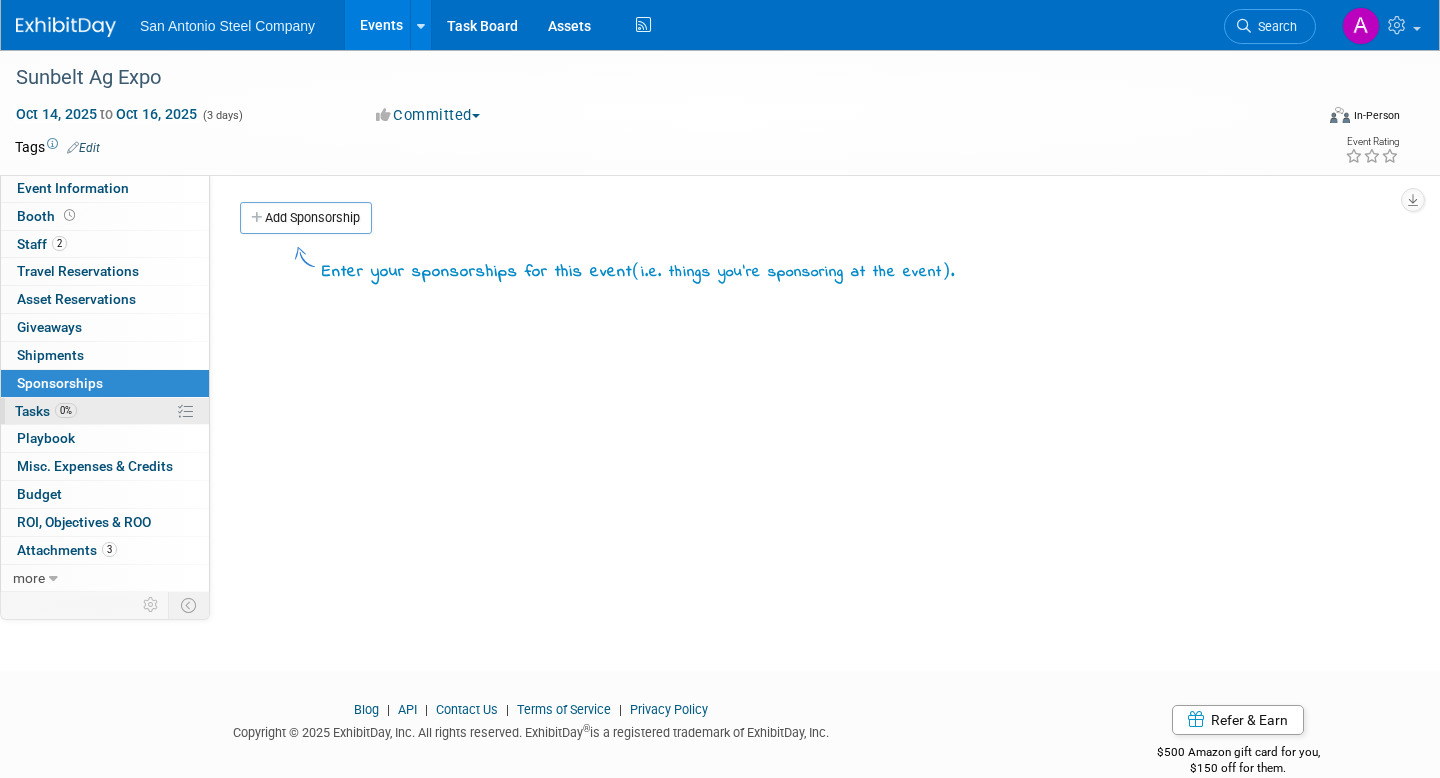 click on "0%
Tasks 0%" at bounding box center (105, 411) 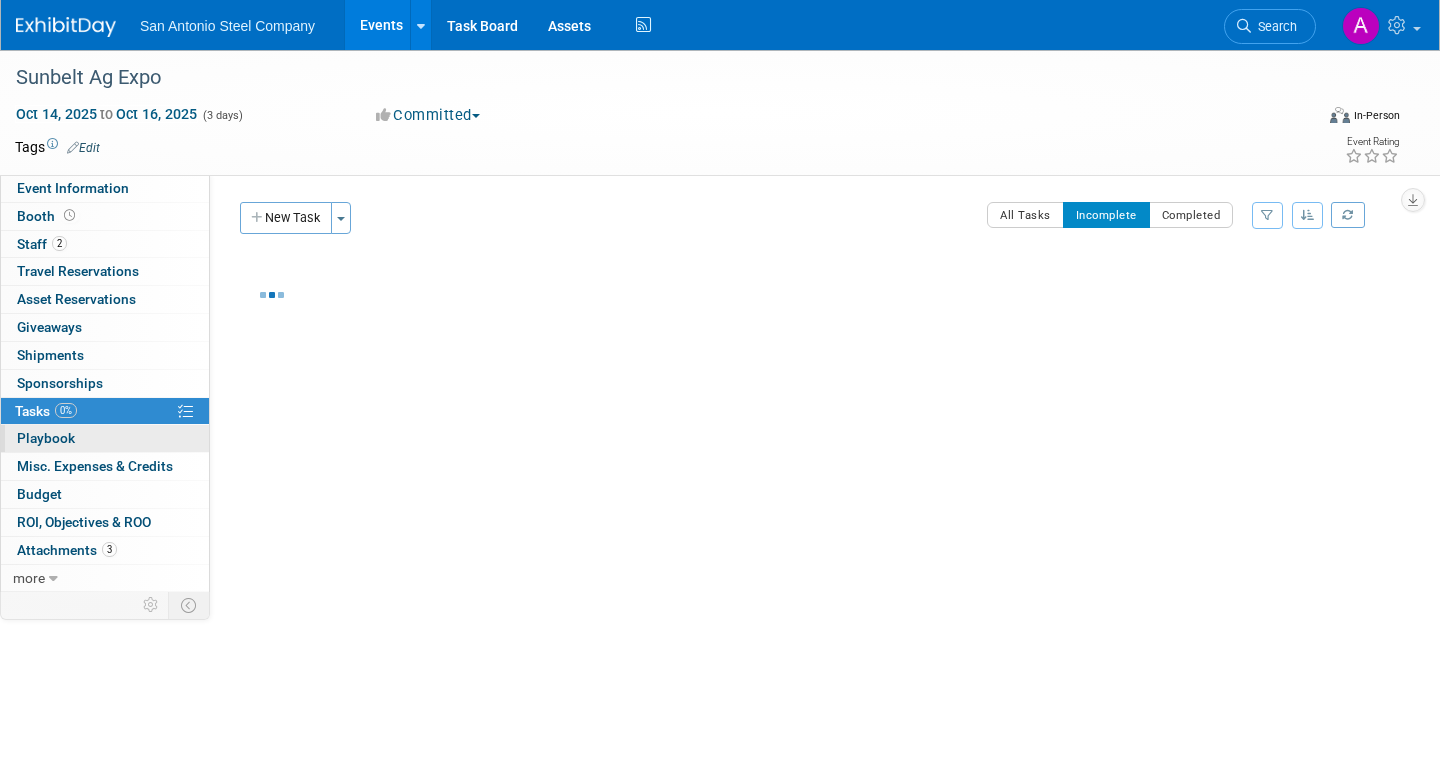 click on "0
Playbook 0" at bounding box center [105, 438] 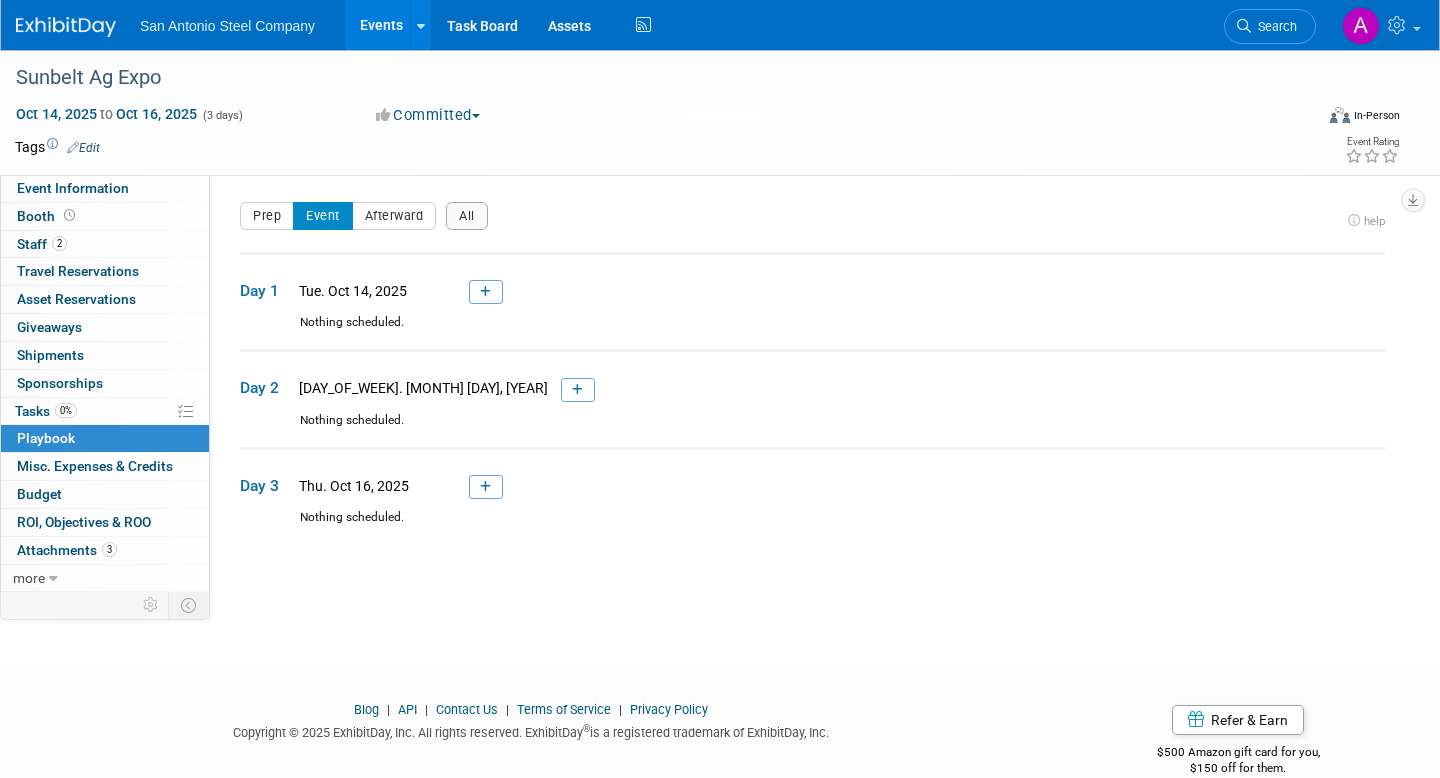 click on "0
Playbook 0" at bounding box center (105, 438) 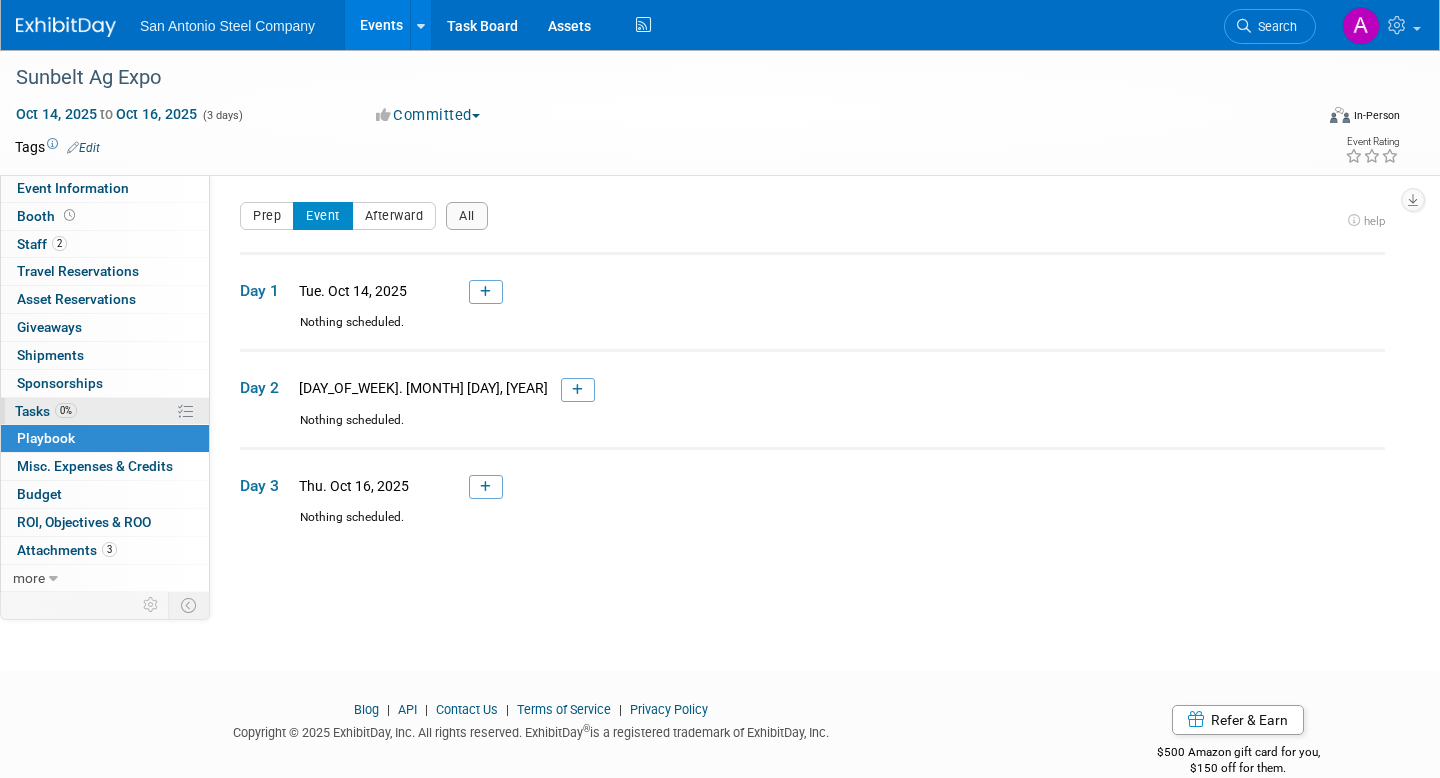 click on "0%
Tasks 0%" at bounding box center [105, 411] 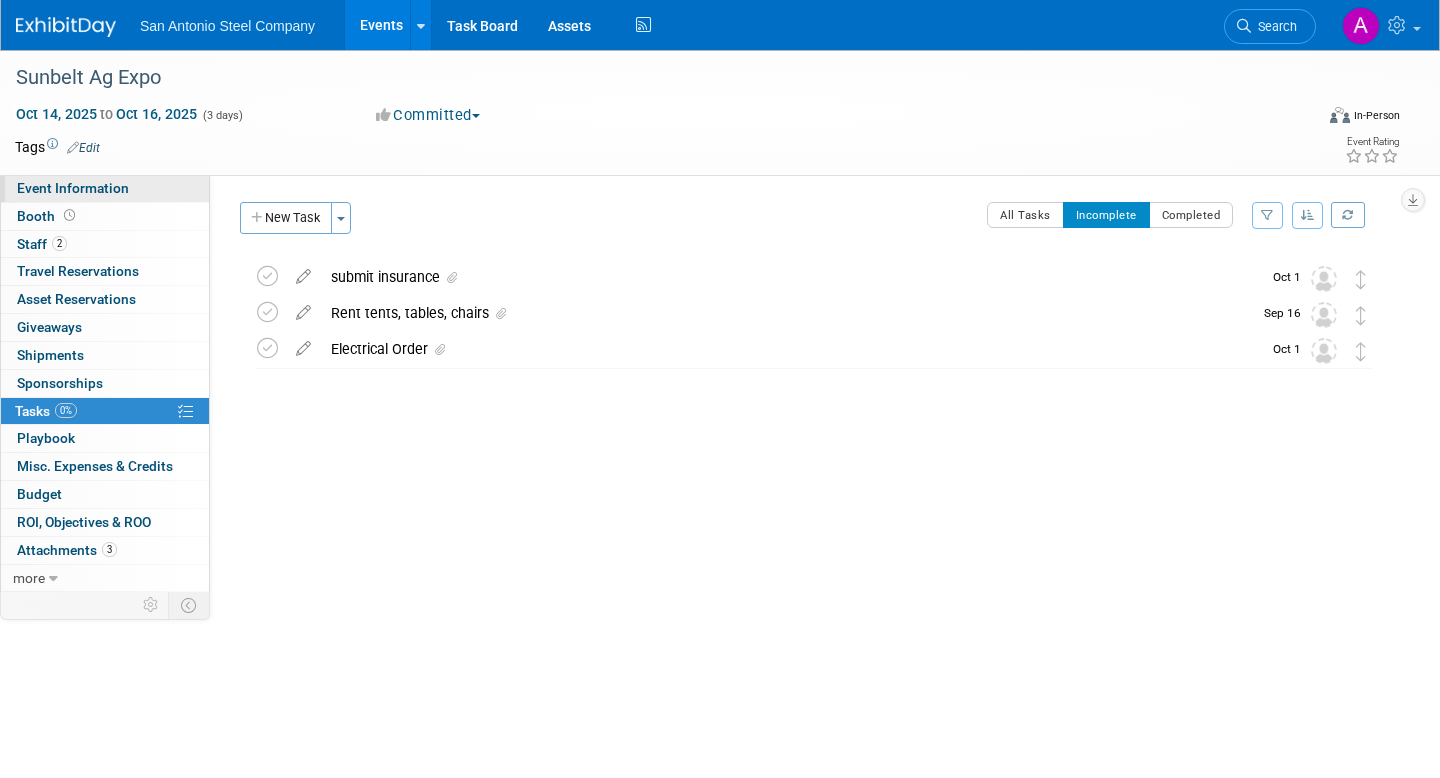 click on "Event Information" at bounding box center [105, 188] 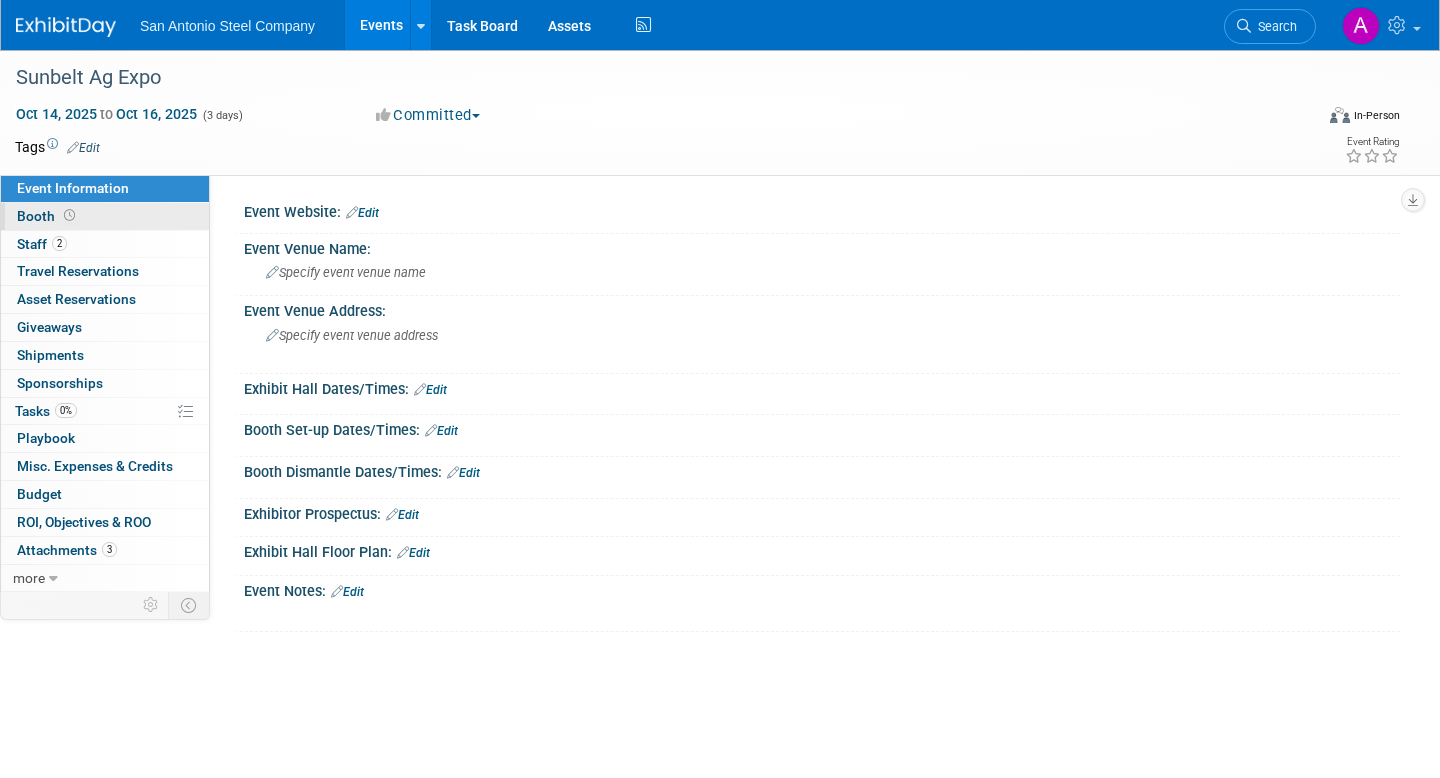 click on "Booth" at bounding box center [105, 216] 